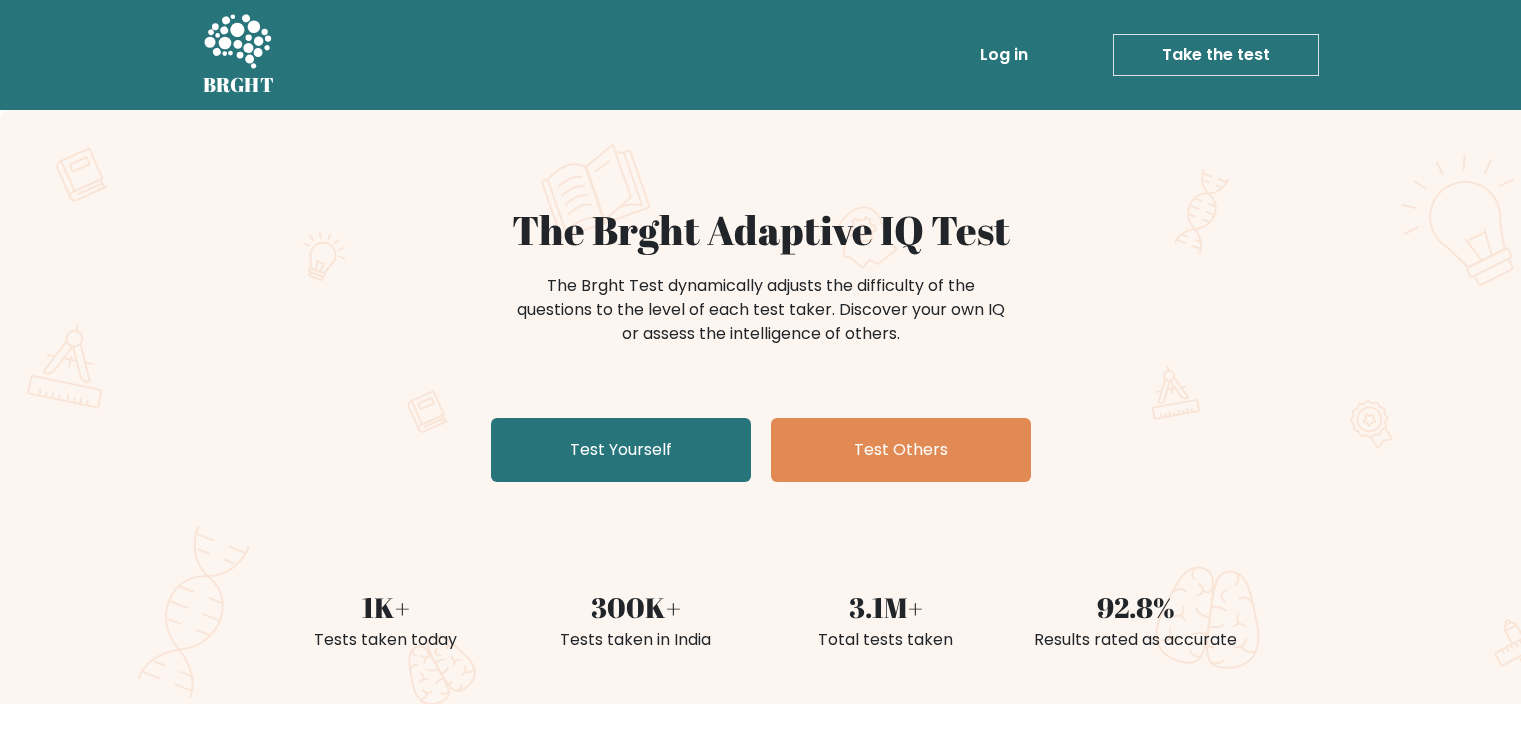 scroll, scrollTop: 0, scrollLeft: 0, axis: both 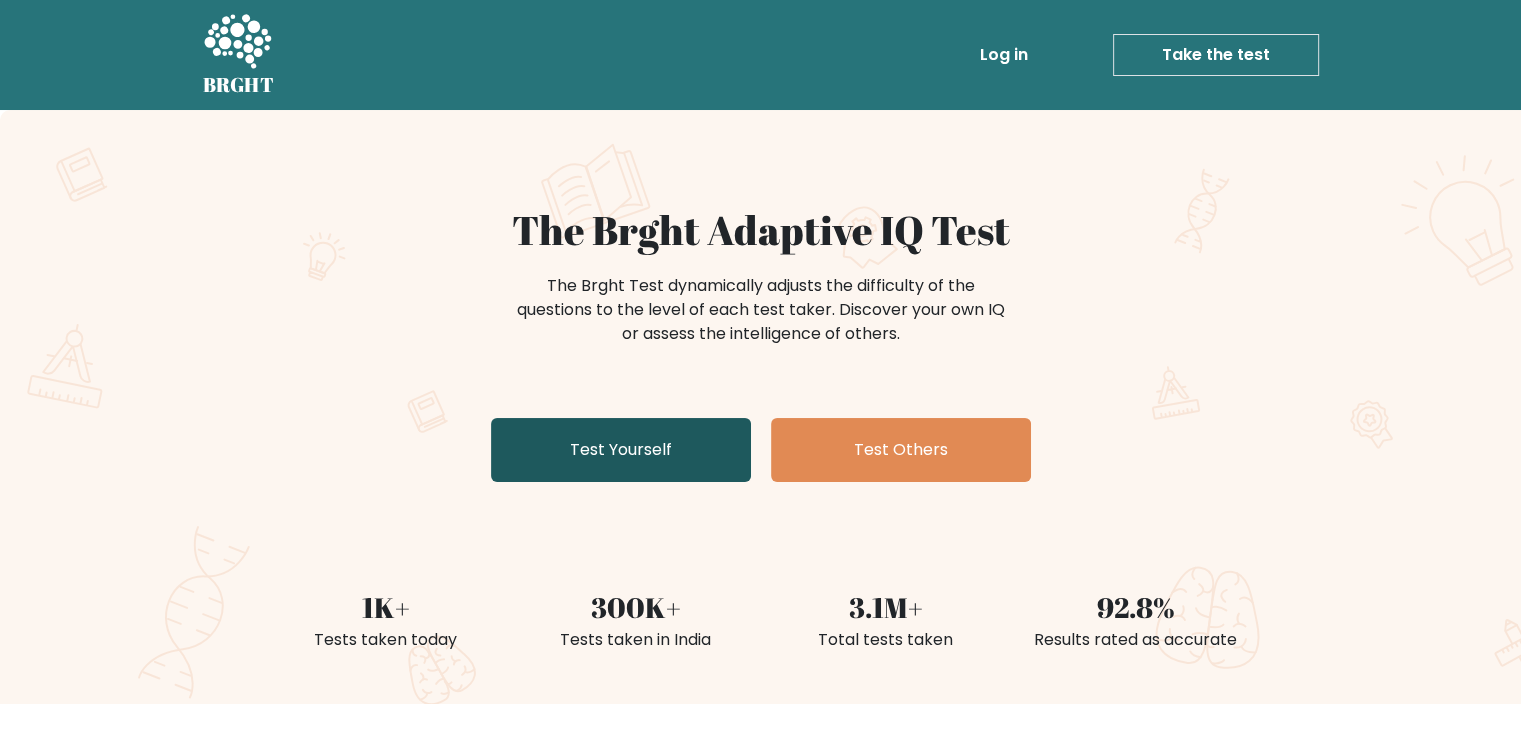 click on "Test Yourself" at bounding box center (621, 450) 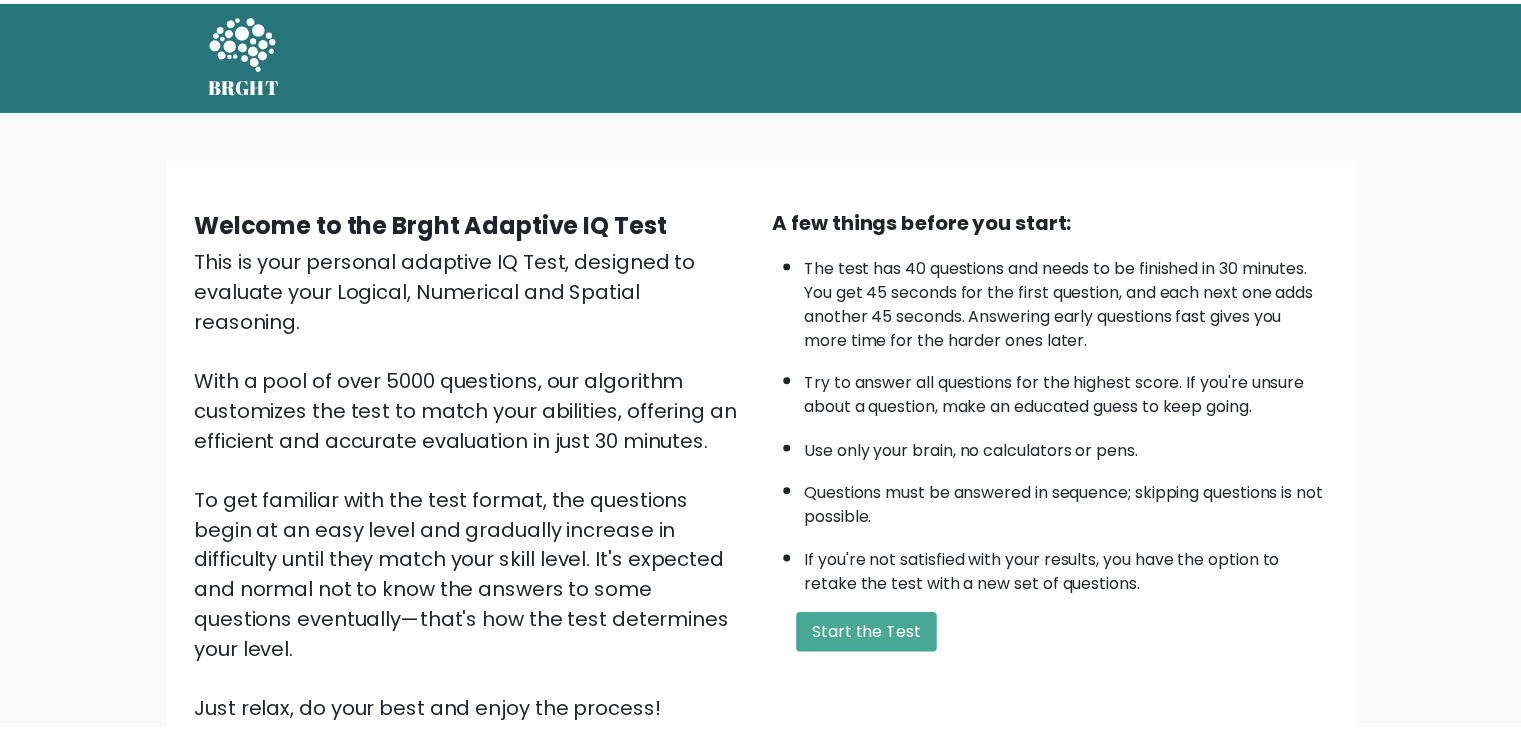 scroll, scrollTop: 0, scrollLeft: 0, axis: both 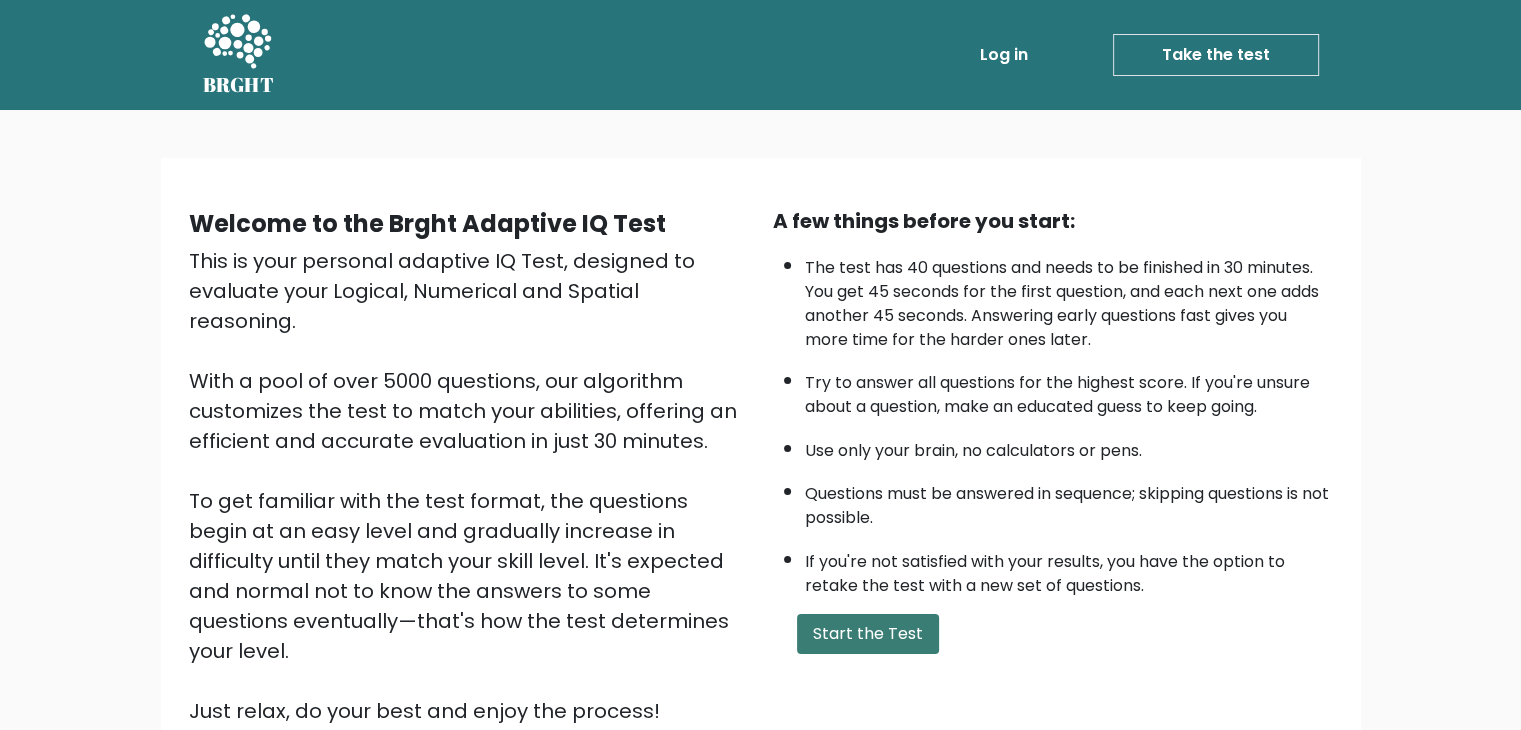click on "Start the Test" at bounding box center [868, 634] 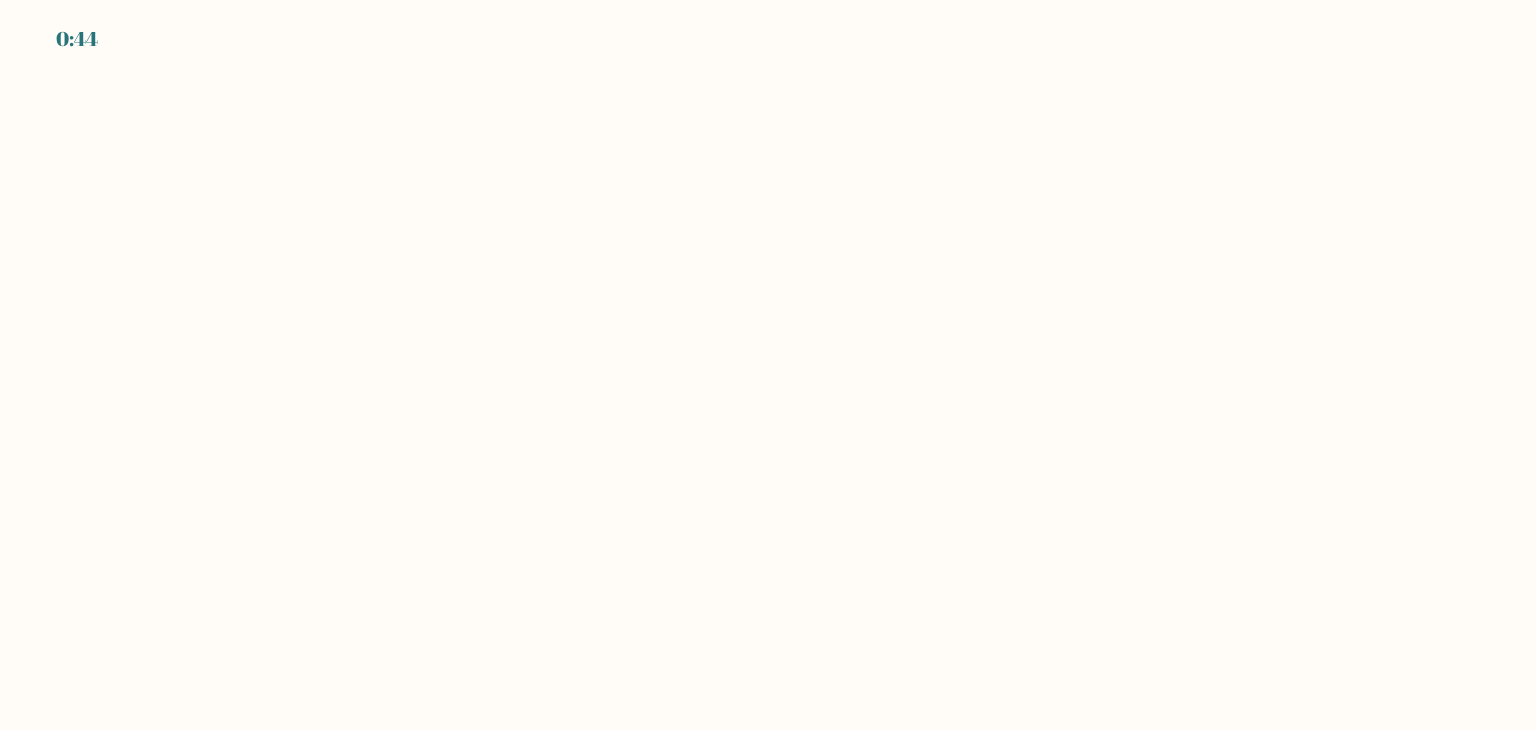 scroll, scrollTop: 0, scrollLeft: 0, axis: both 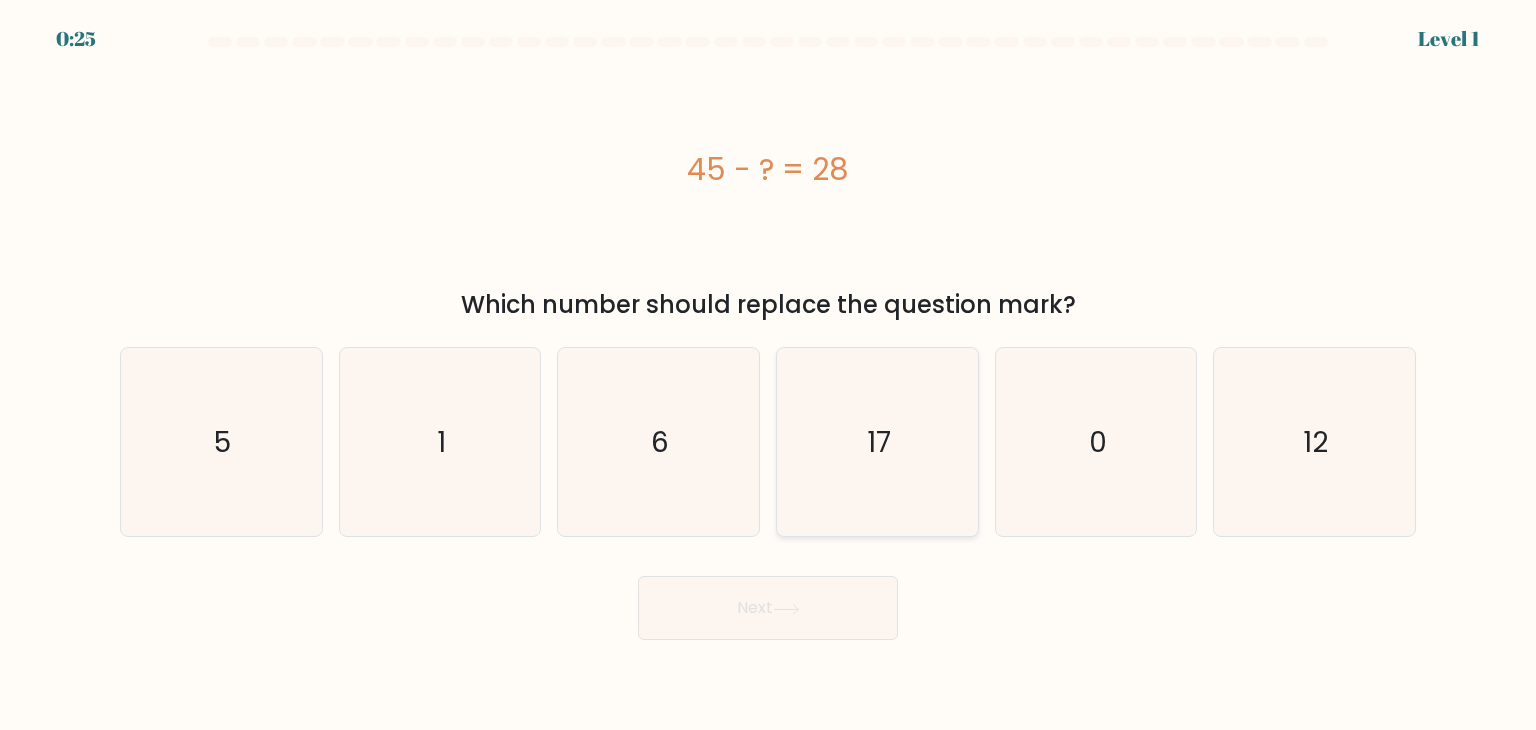 click on "17" at bounding box center (879, 442) 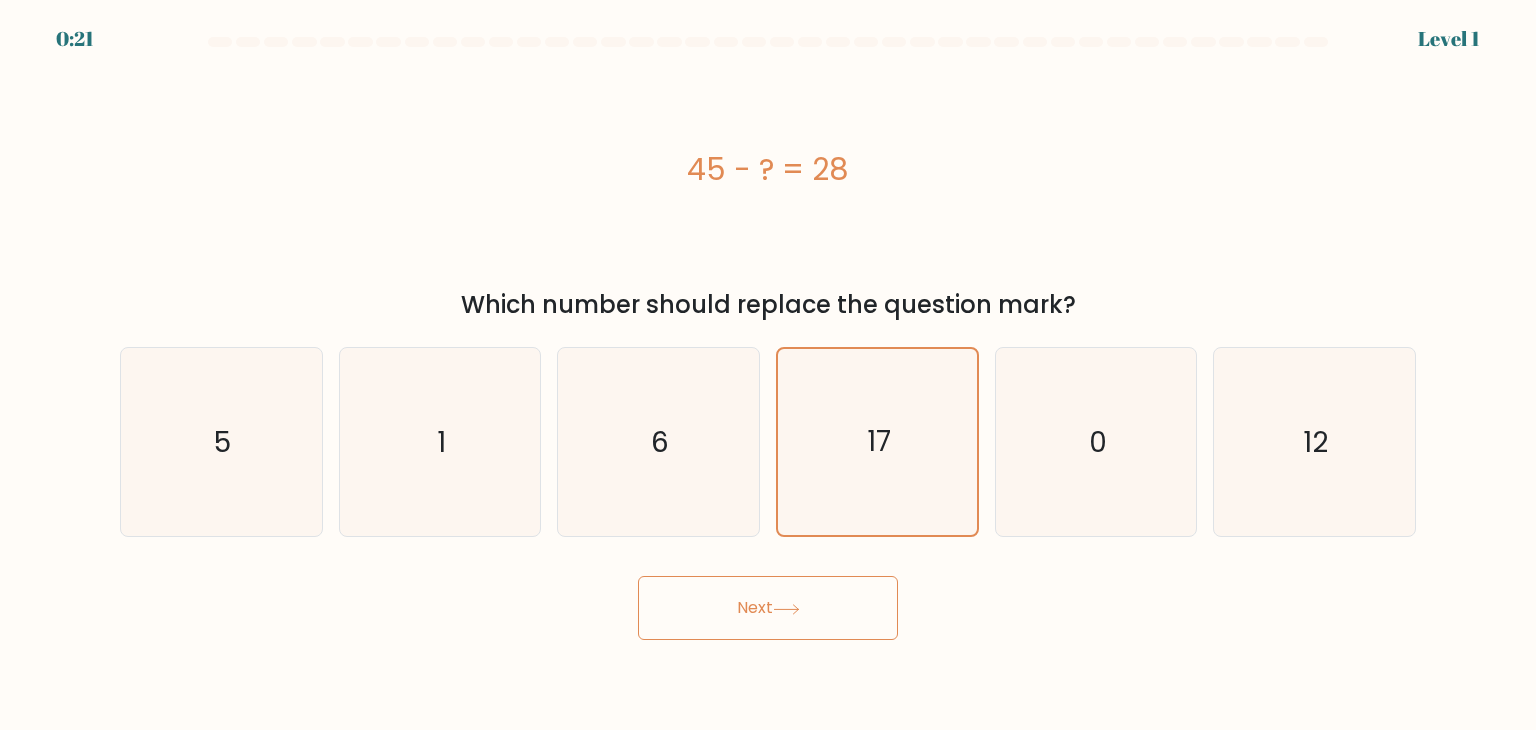 click on "Next" at bounding box center [768, 608] 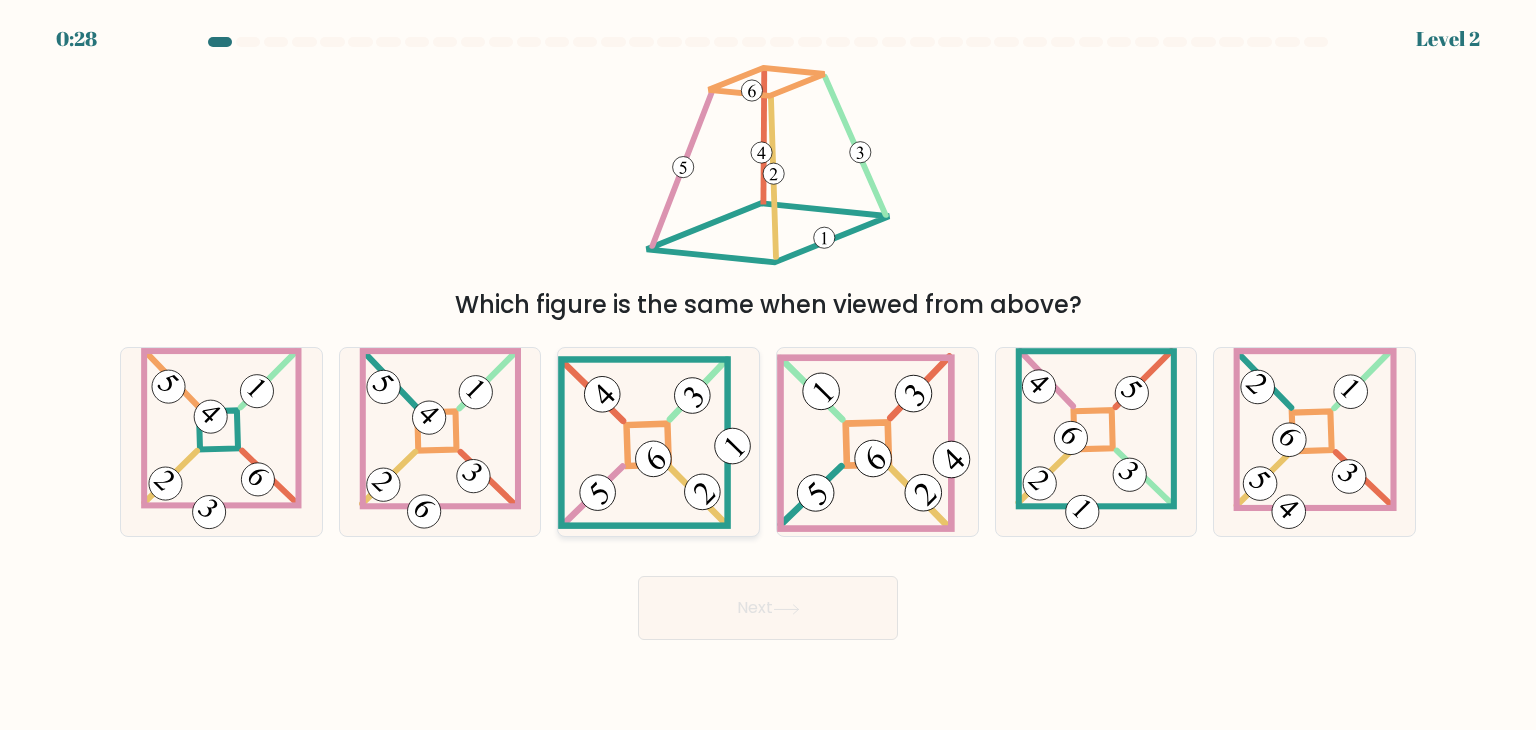click at bounding box center (658, 442) 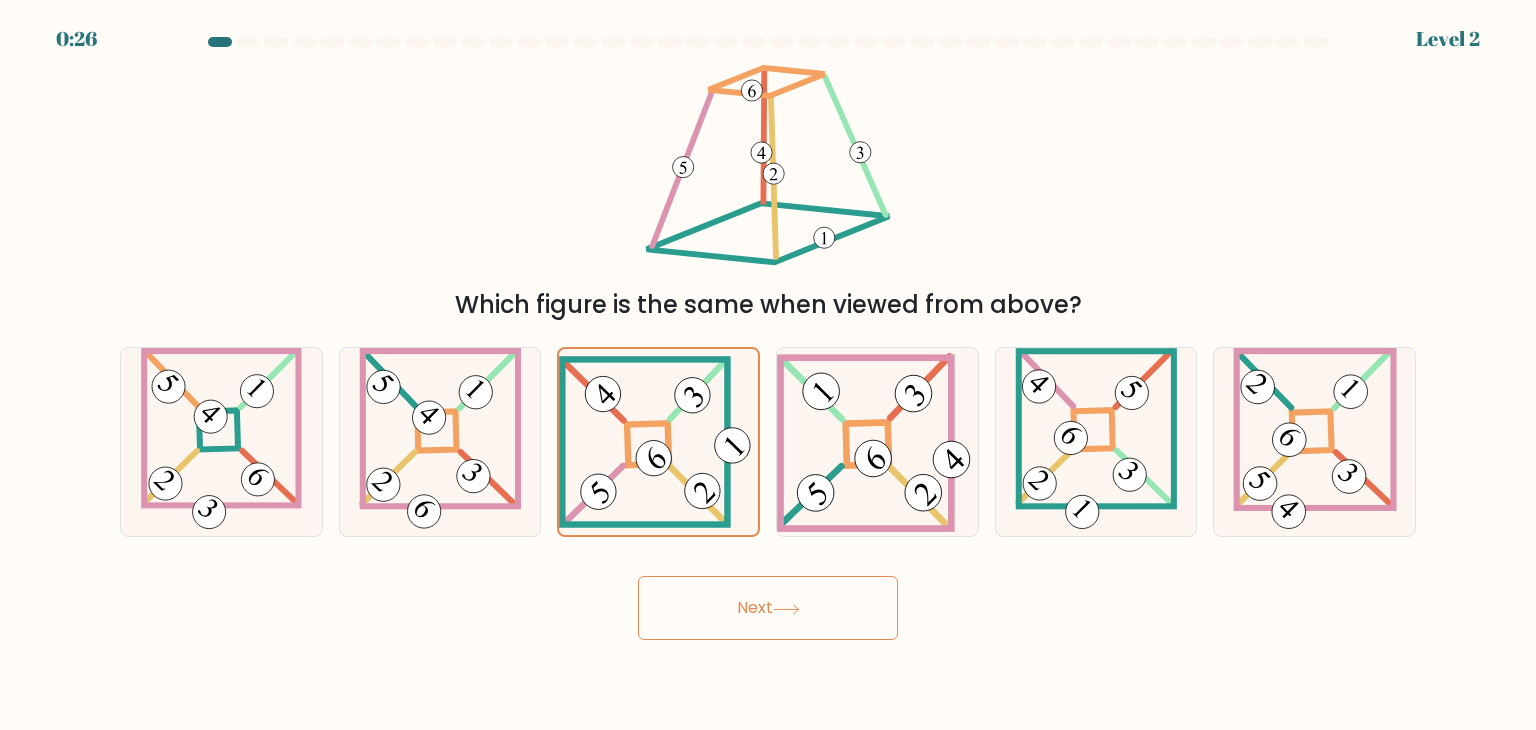 click on "Next" at bounding box center [768, 608] 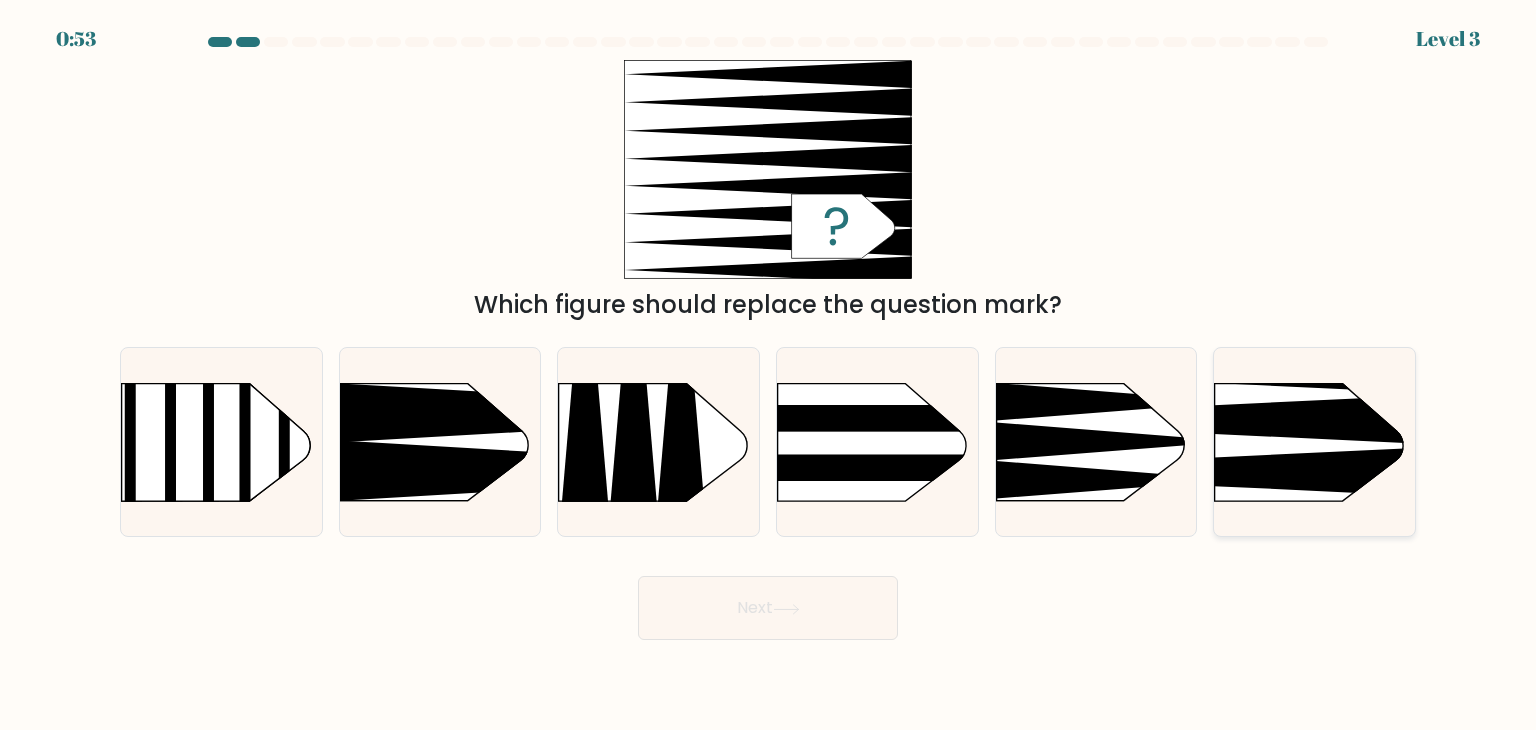 click at bounding box center [1171, 338] 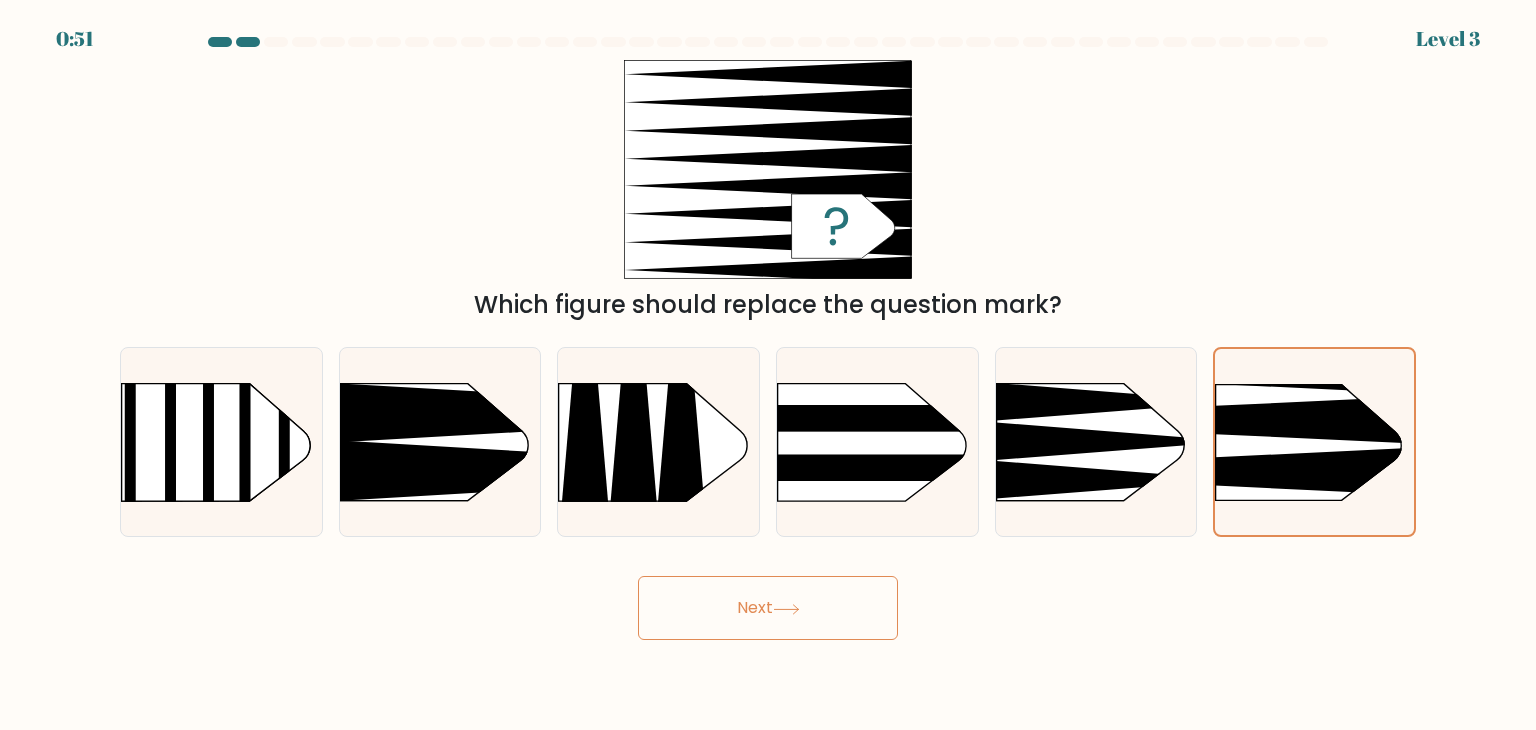click on "Next" at bounding box center (768, 608) 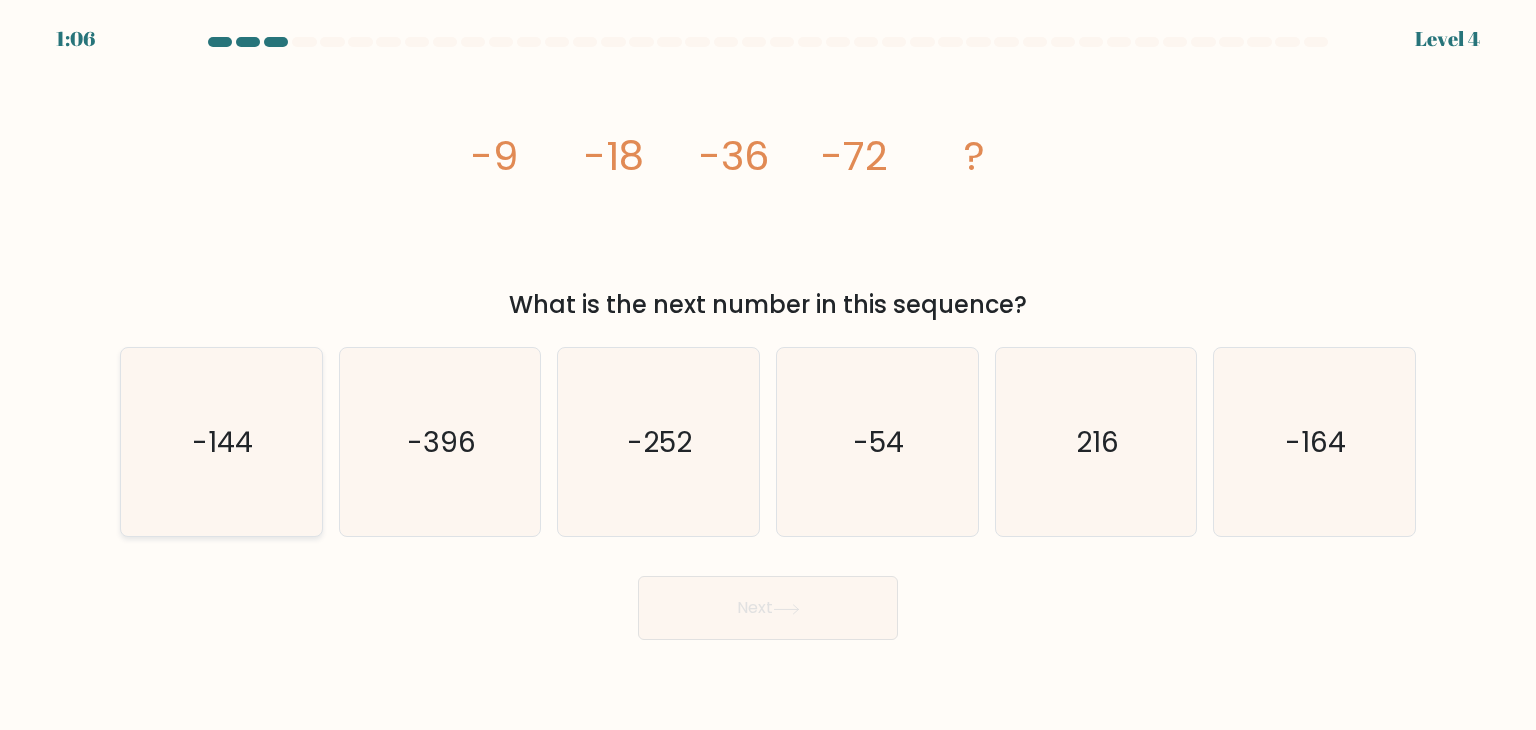 click on "-144" at bounding box center [221, 442] 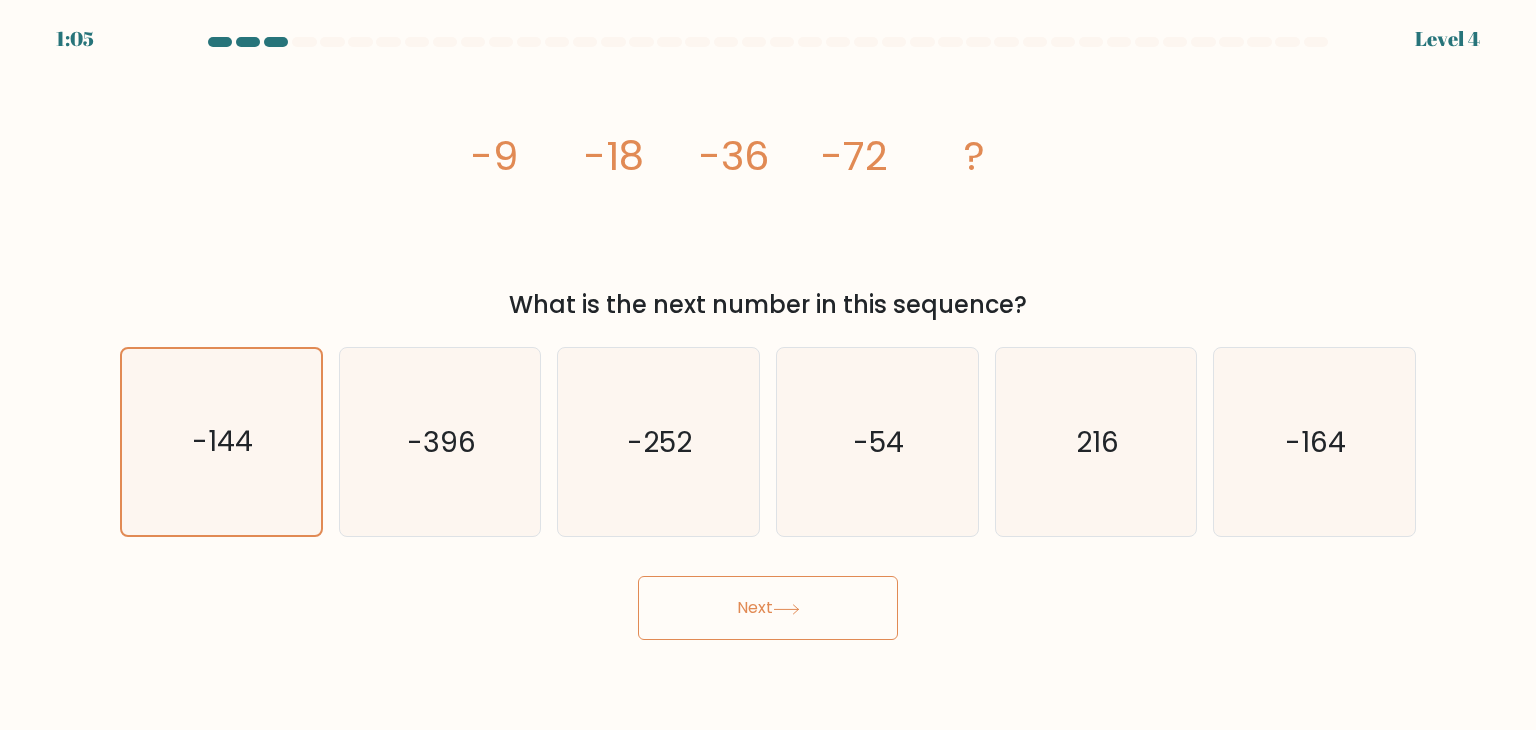 click on "Next" at bounding box center (768, 608) 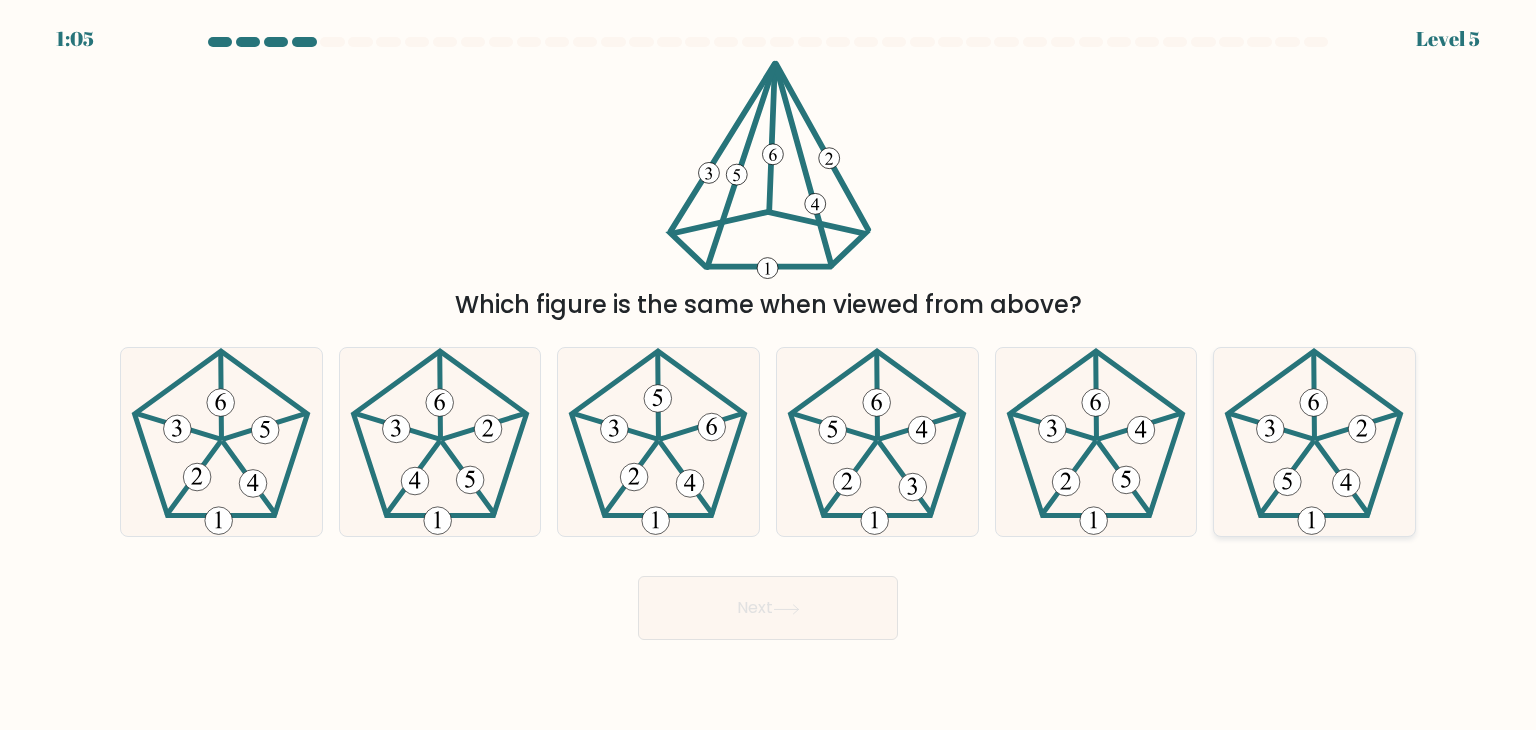 click at bounding box center (1359, 426) 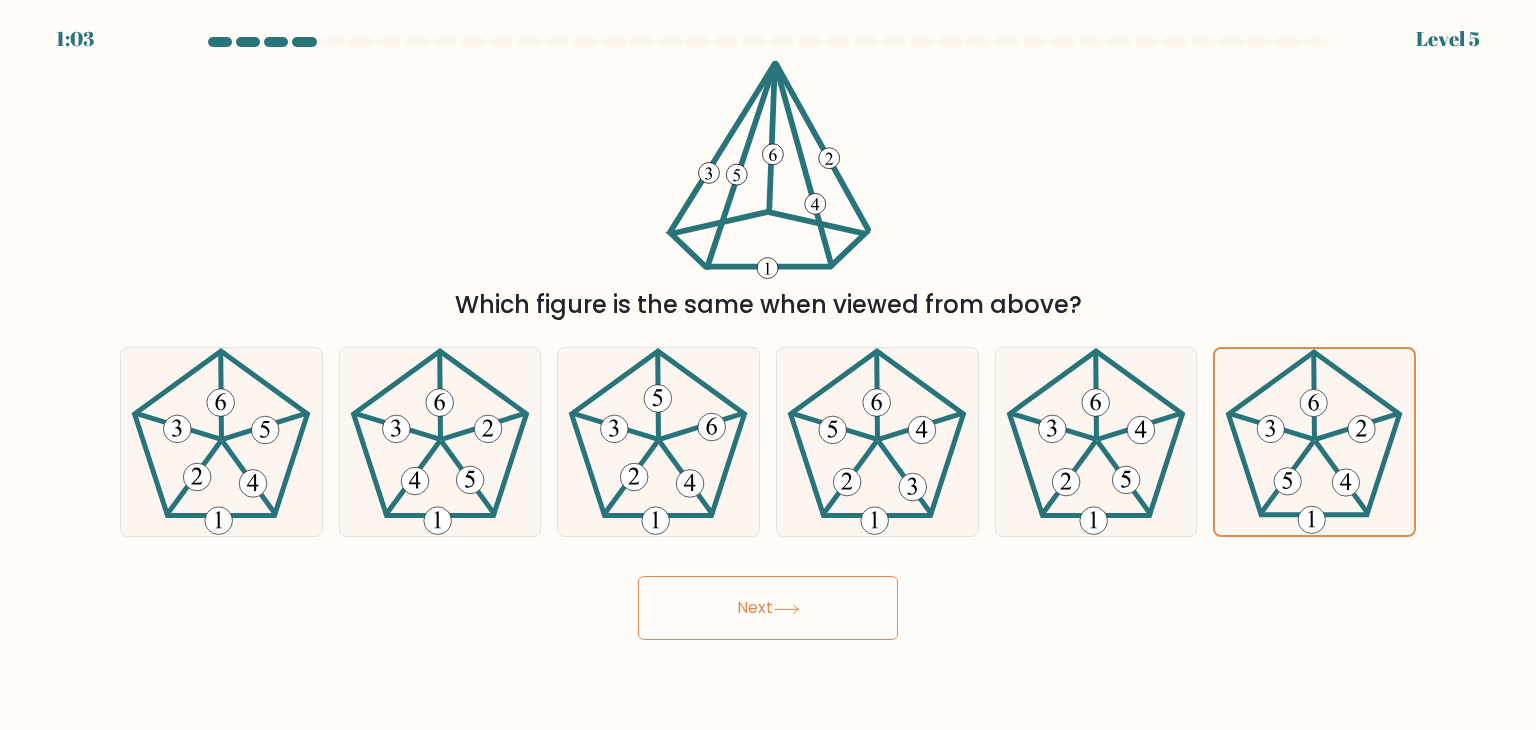 click on "Next" at bounding box center (768, 608) 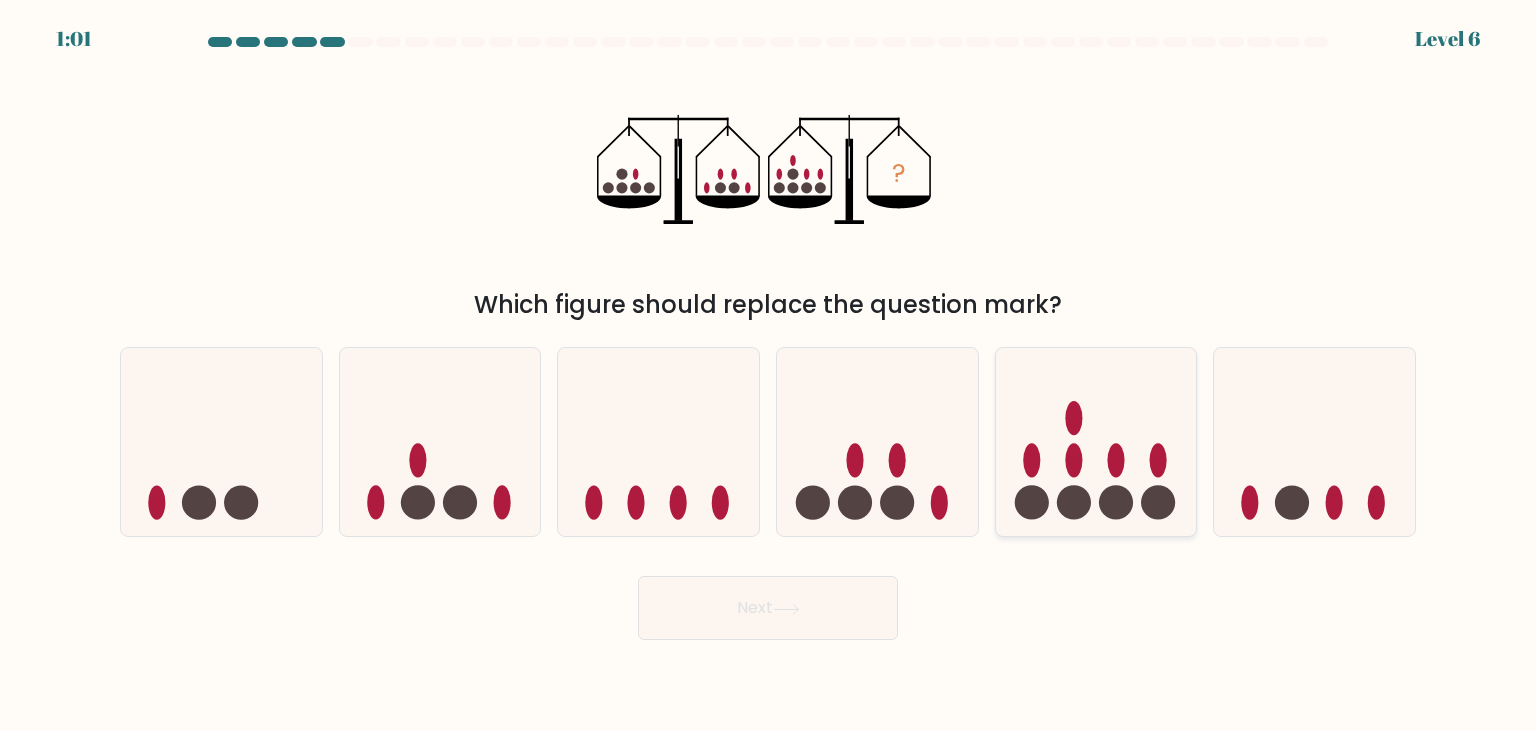 click at bounding box center [1096, 442] 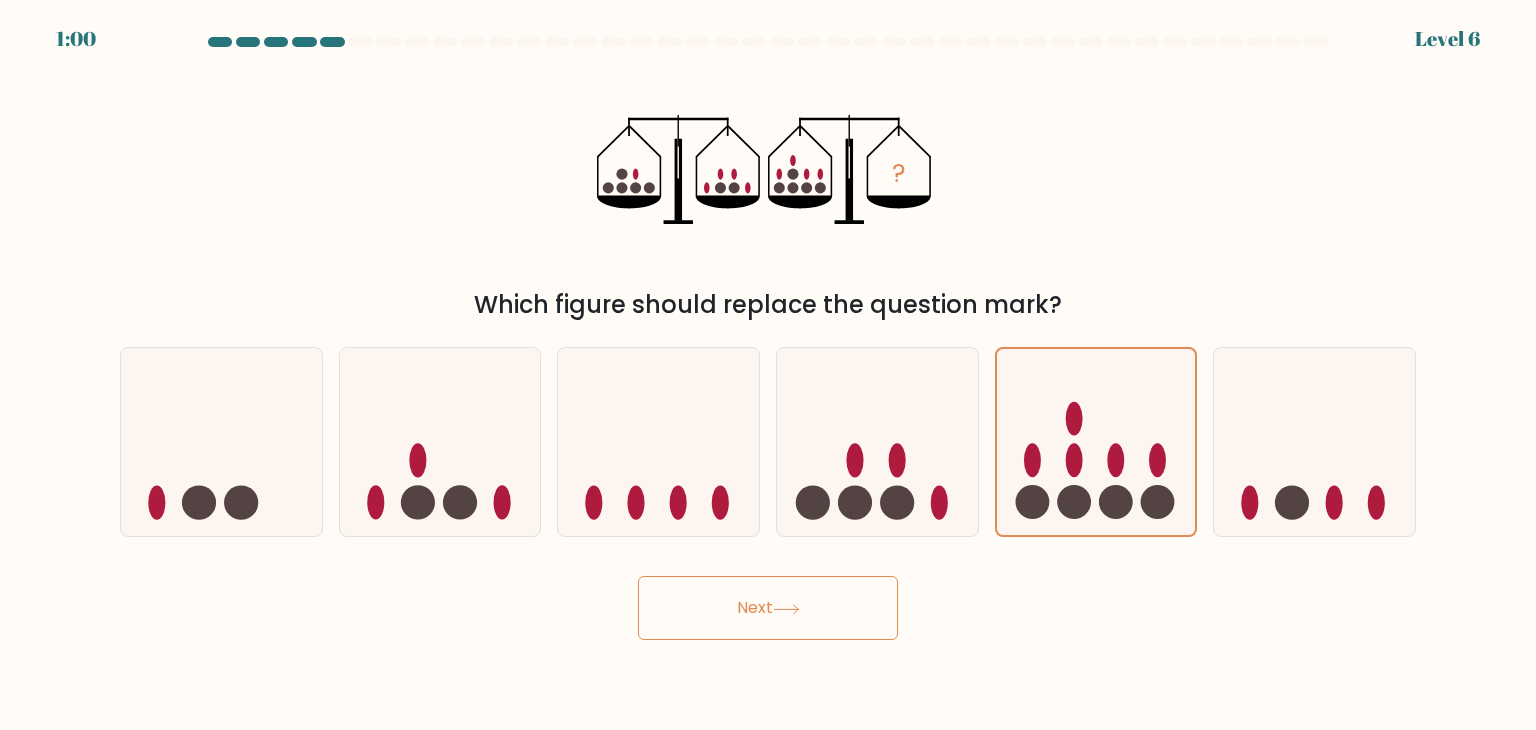 click on "Next" at bounding box center (768, 608) 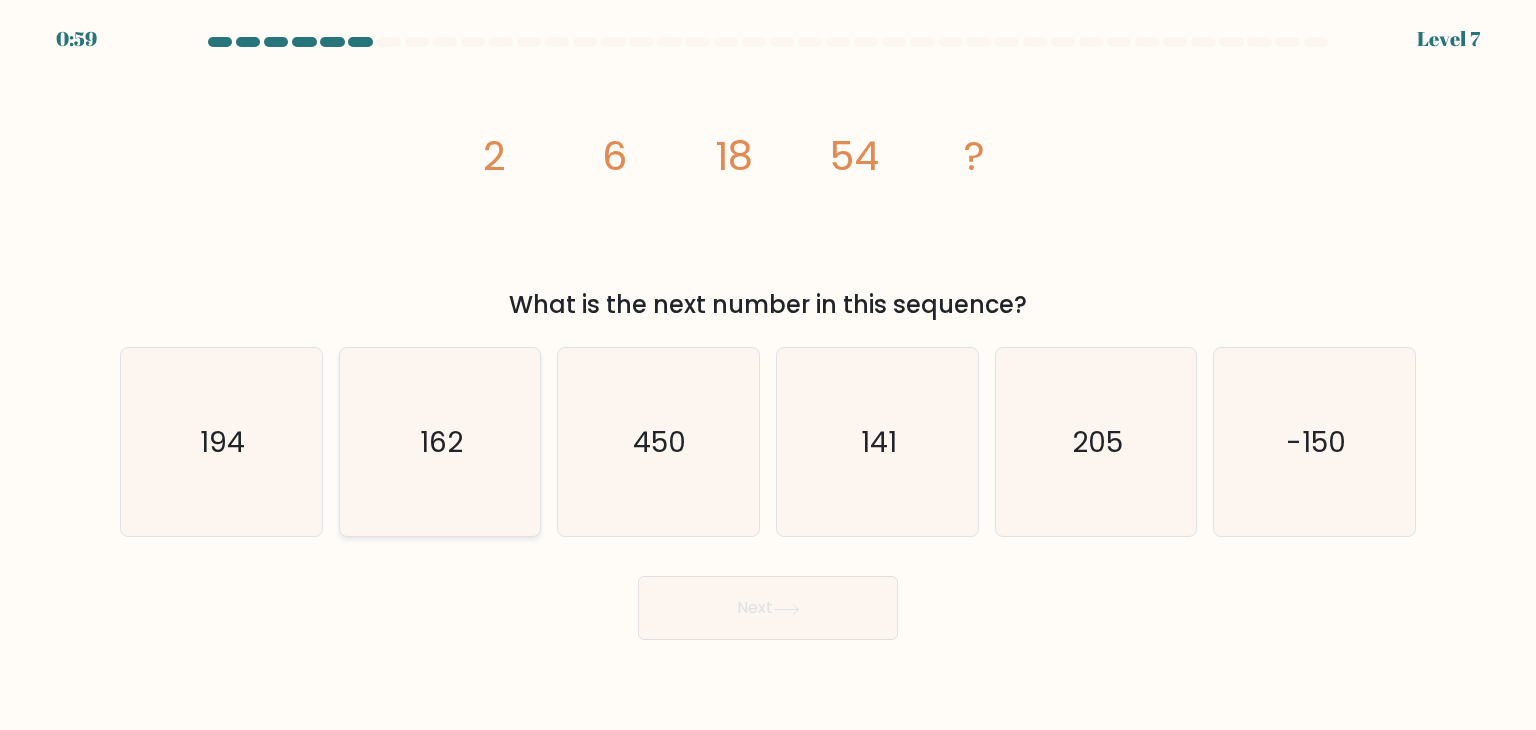 click on "162" at bounding box center (440, 442) 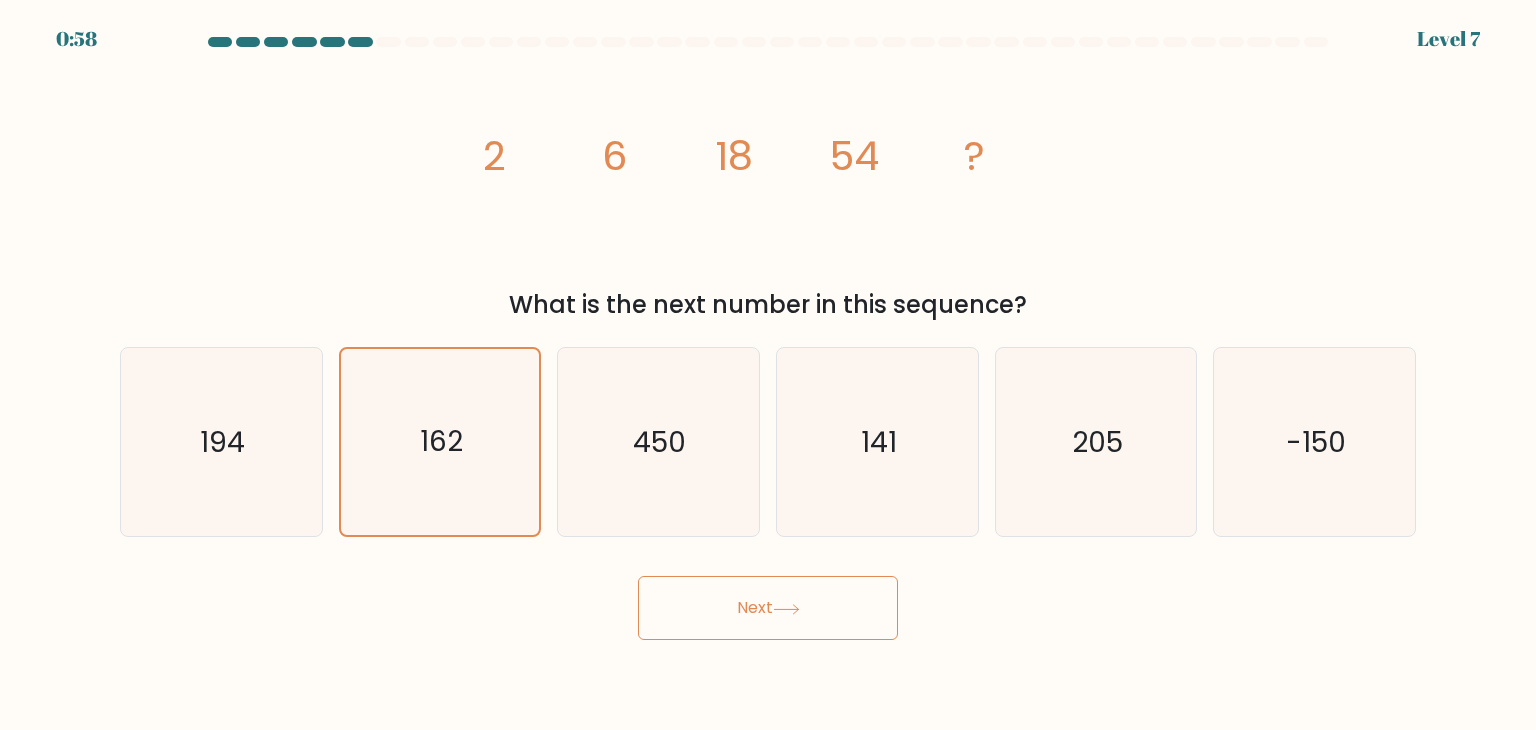 click on "Next" at bounding box center [768, 608] 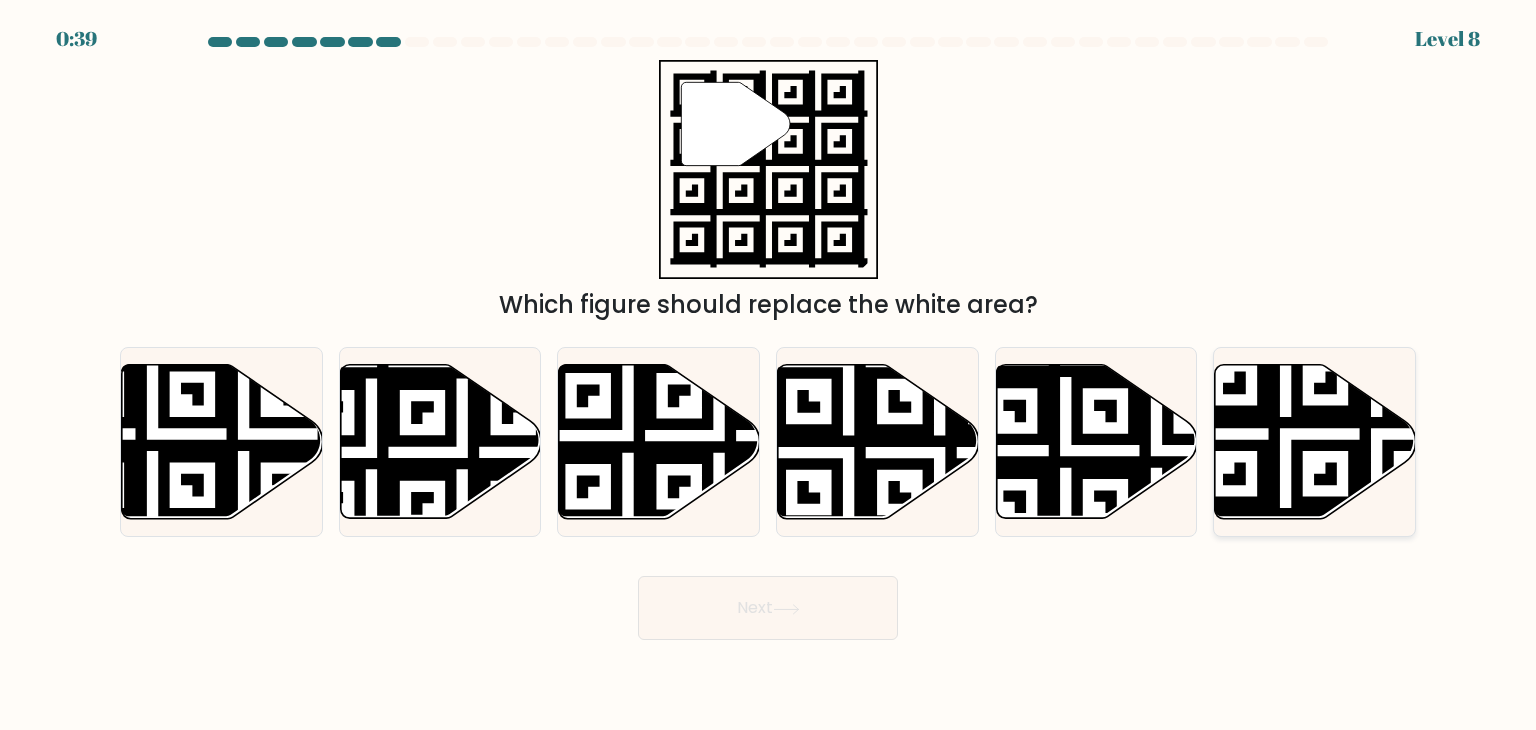 click at bounding box center [1315, 442] 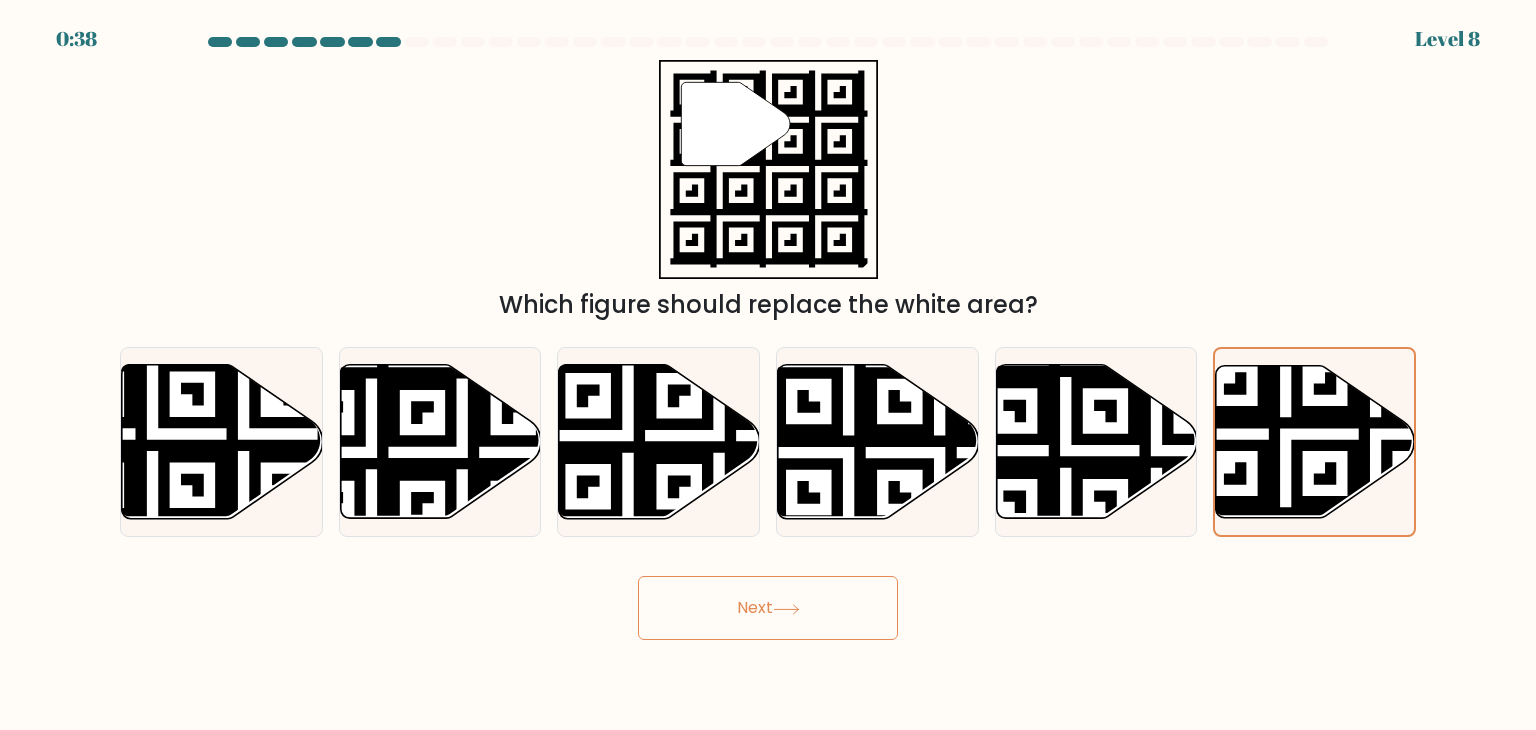 click on "Next" at bounding box center (768, 608) 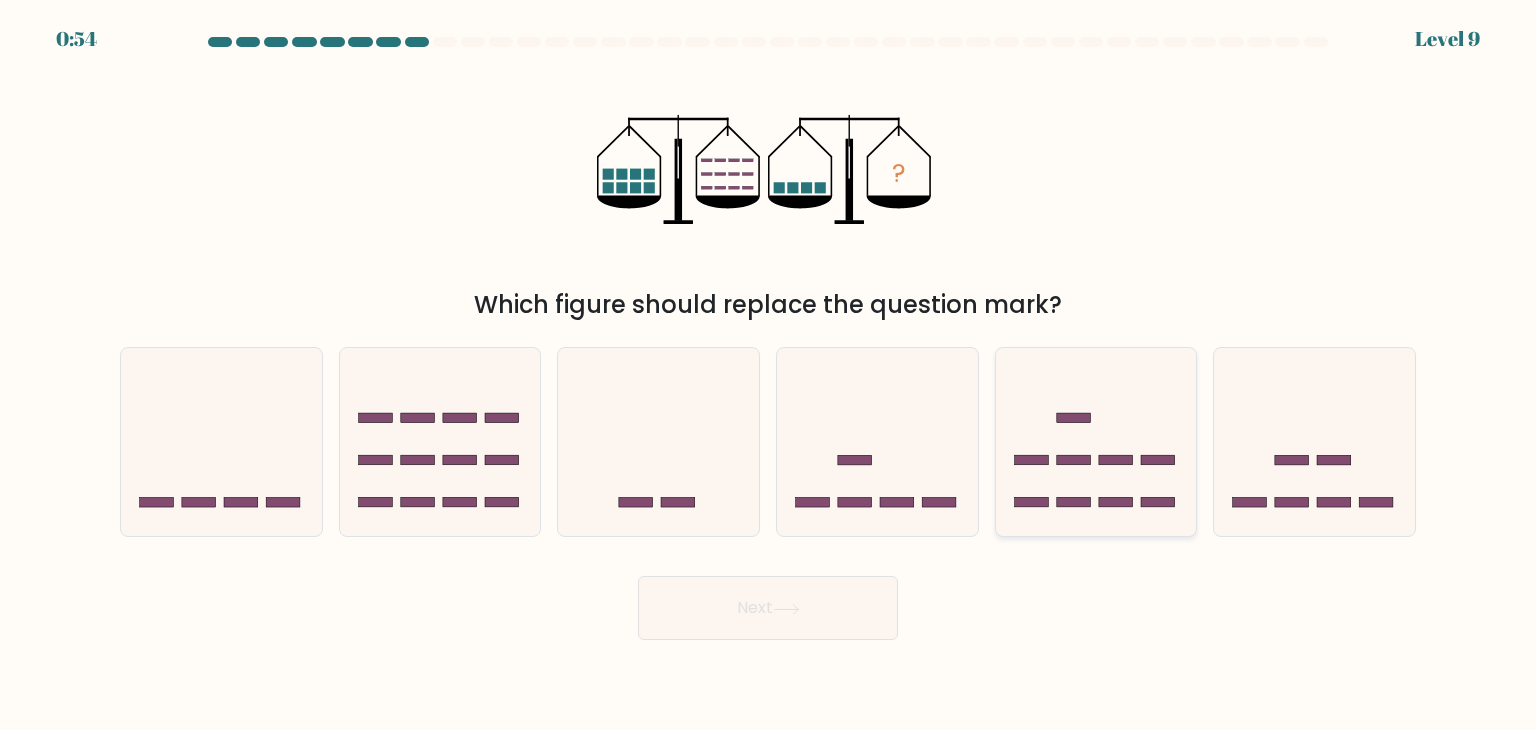 click at bounding box center [1096, 442] 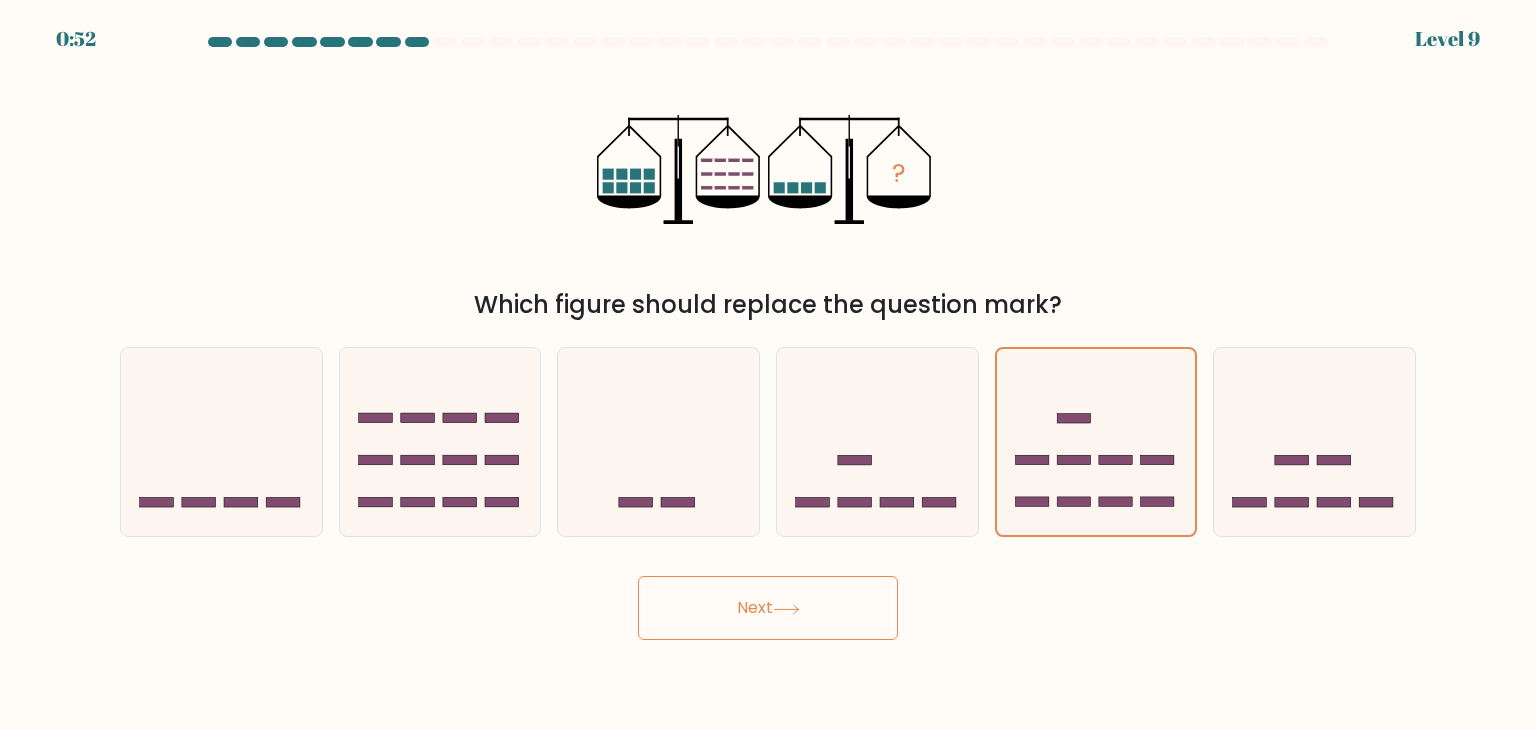 click on "Next" at bounding box center [768, 608] 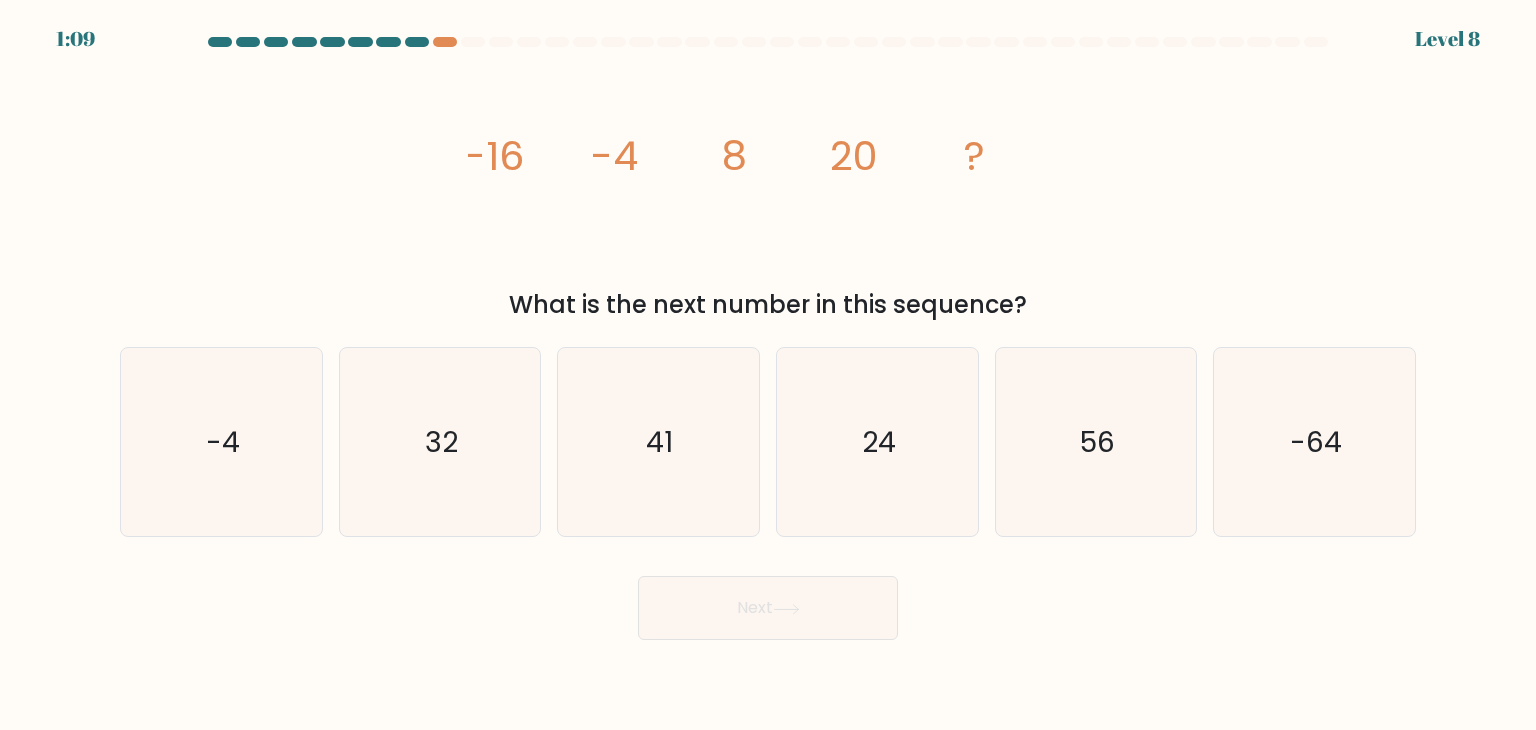 click on "image/svg+xml
-16
-4
8
20
?" at bounding box center [768, 169] 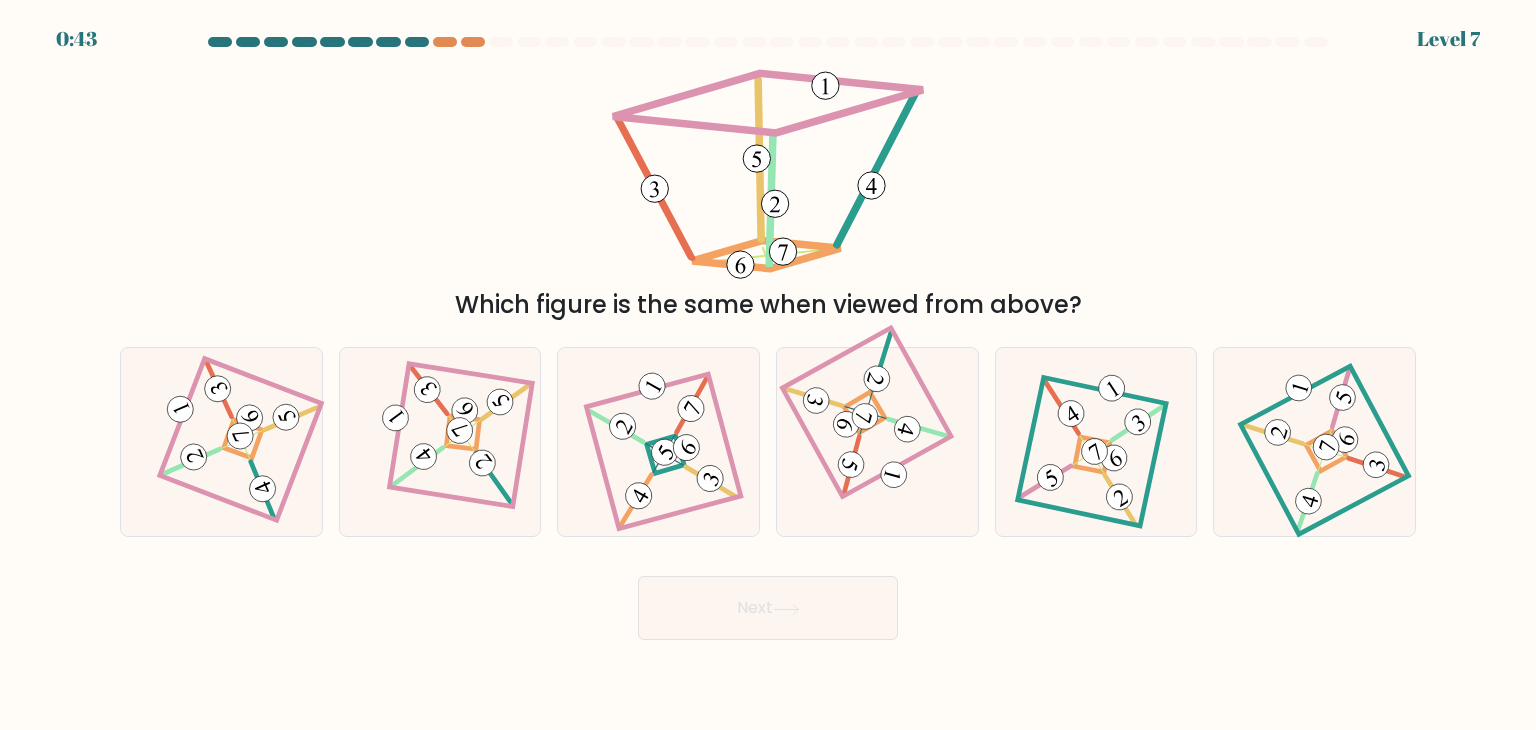 scroll, scrollTop: 0, scrollLeft: 0, axis: both 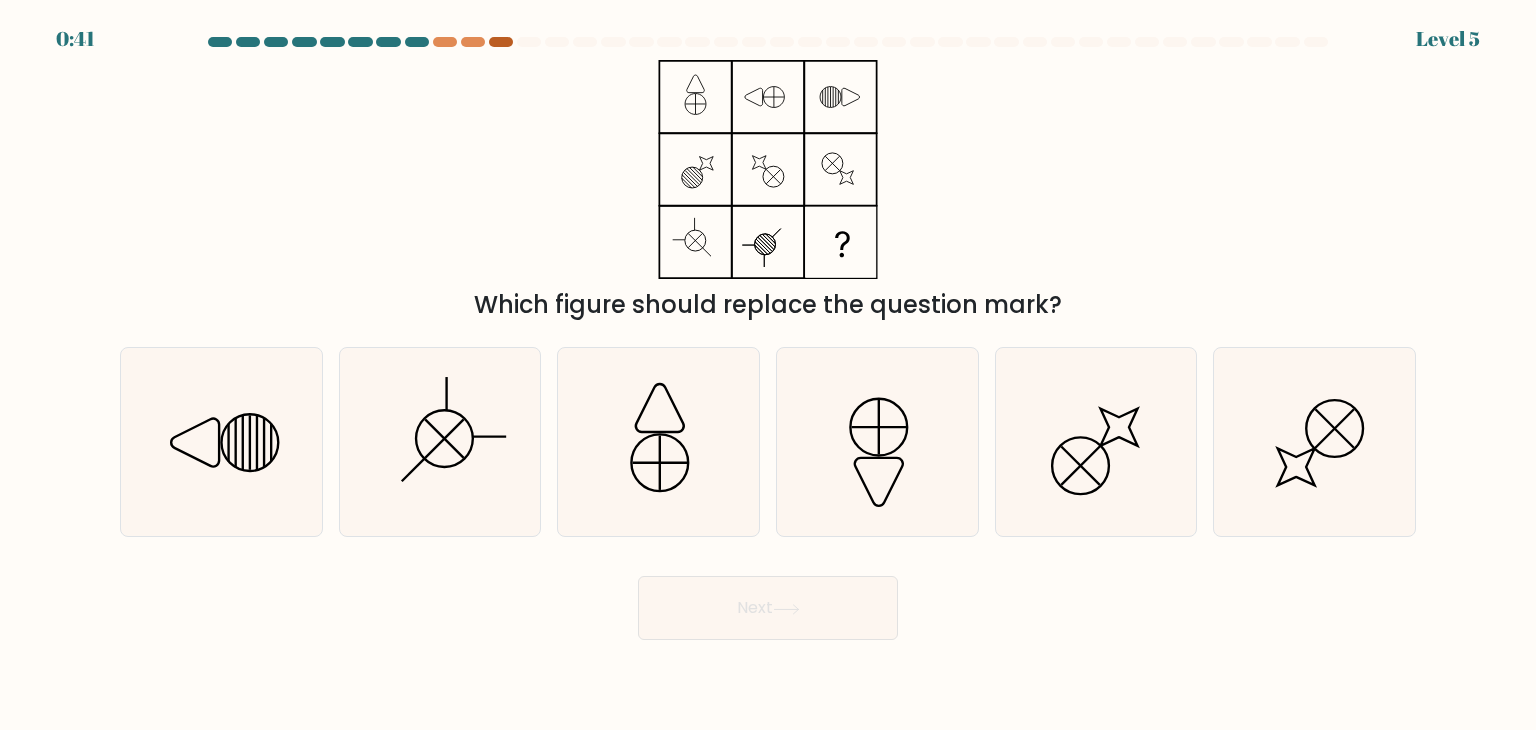 click at bounding box center [501, 42] 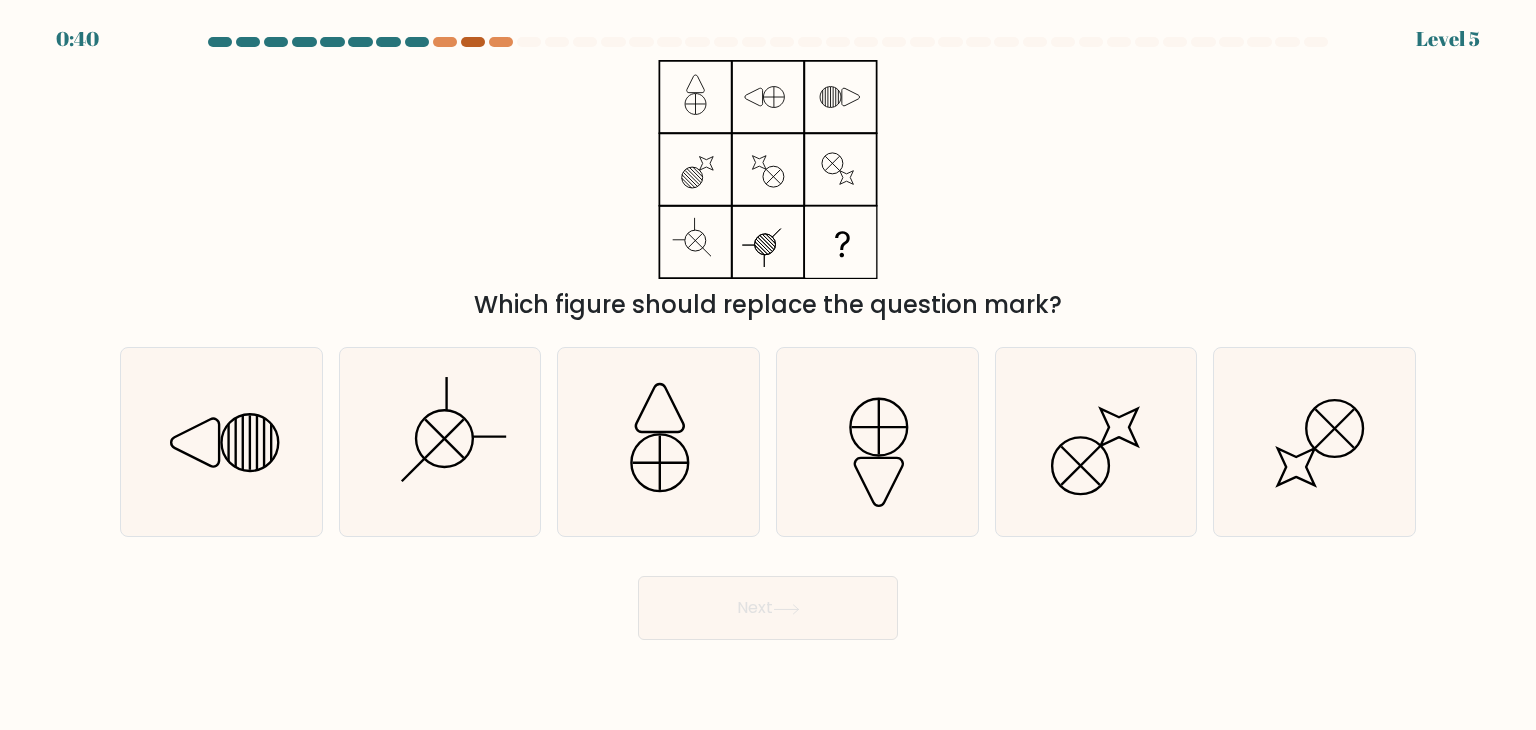 click at bounding box center (473, 42) 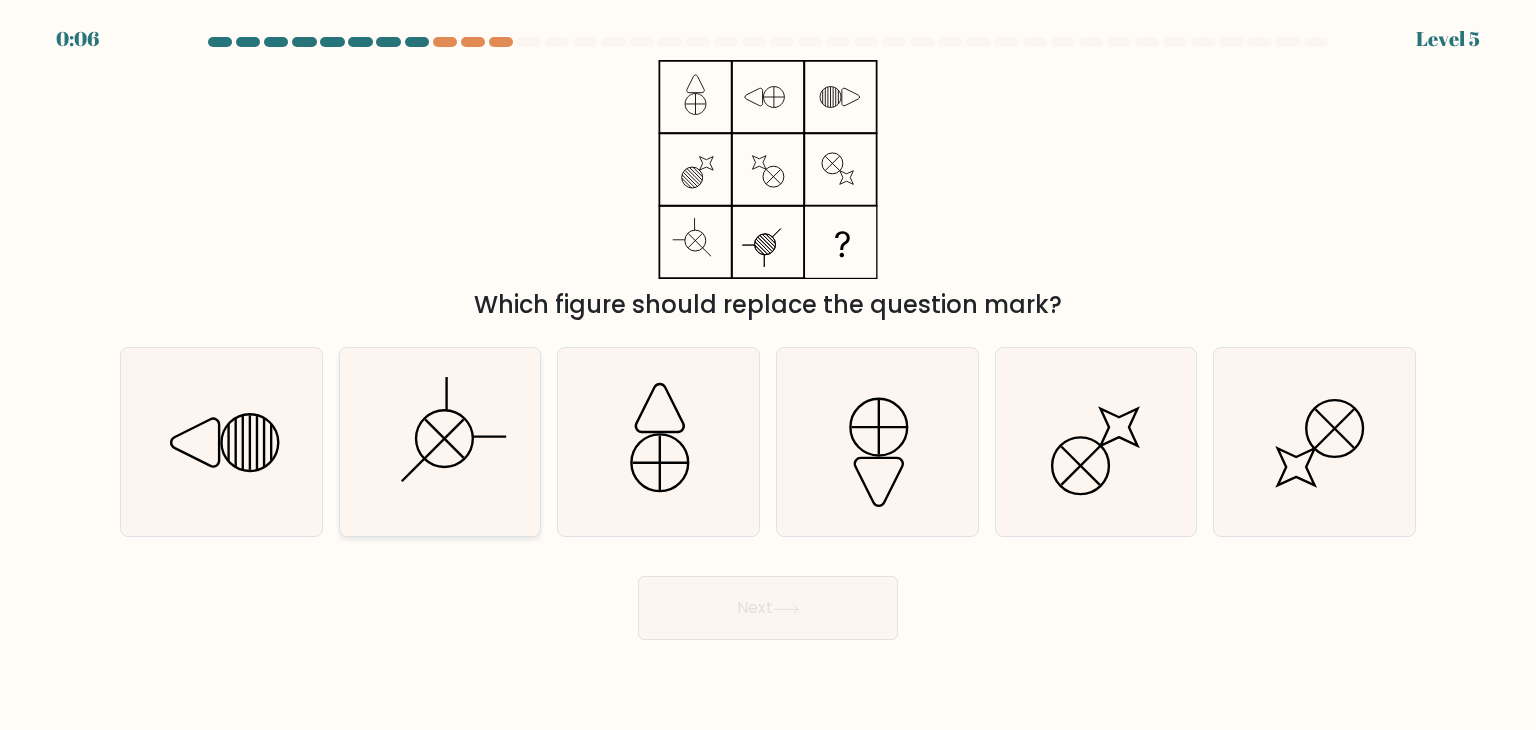 click at bounding box center [440, 442] 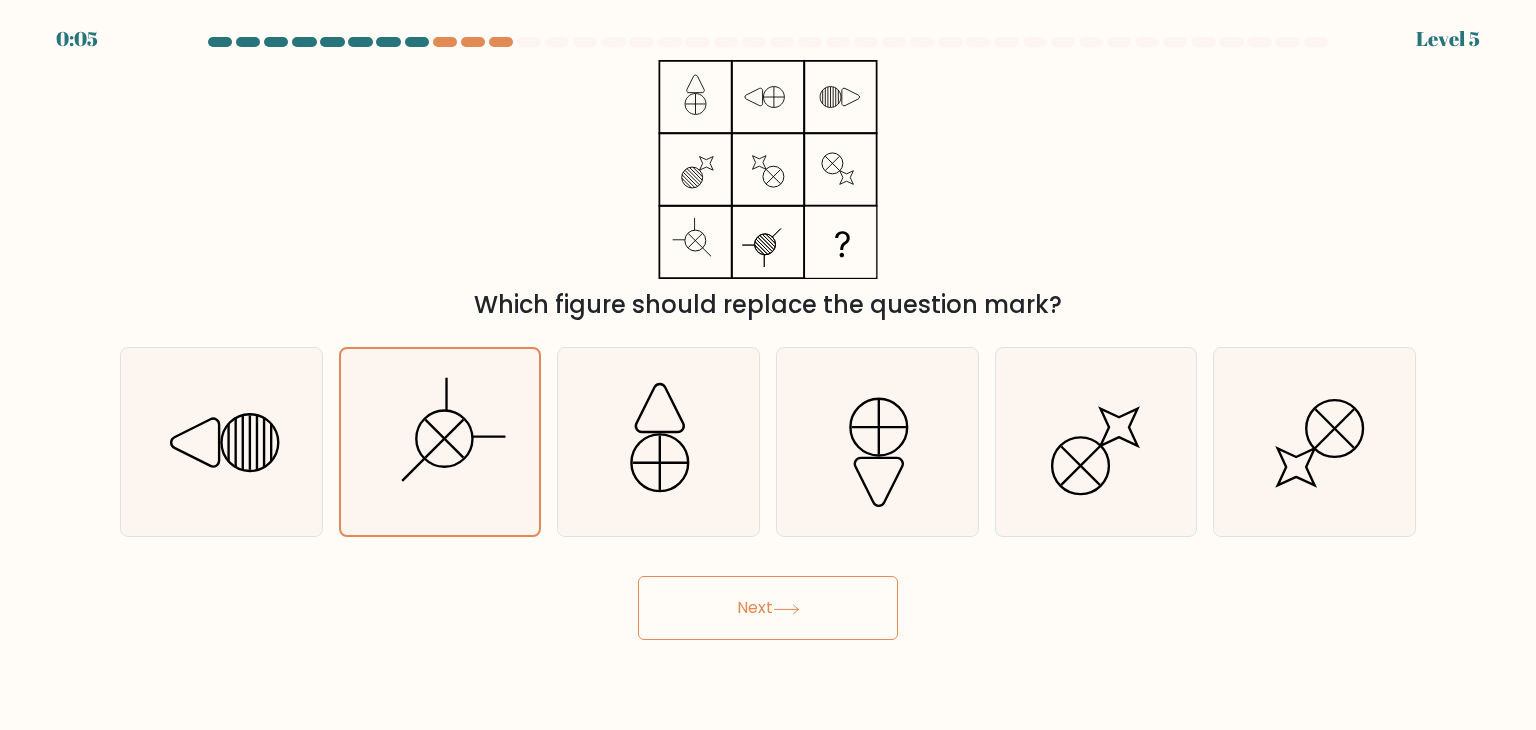 click on "Next" at bounding box center [768, 608] 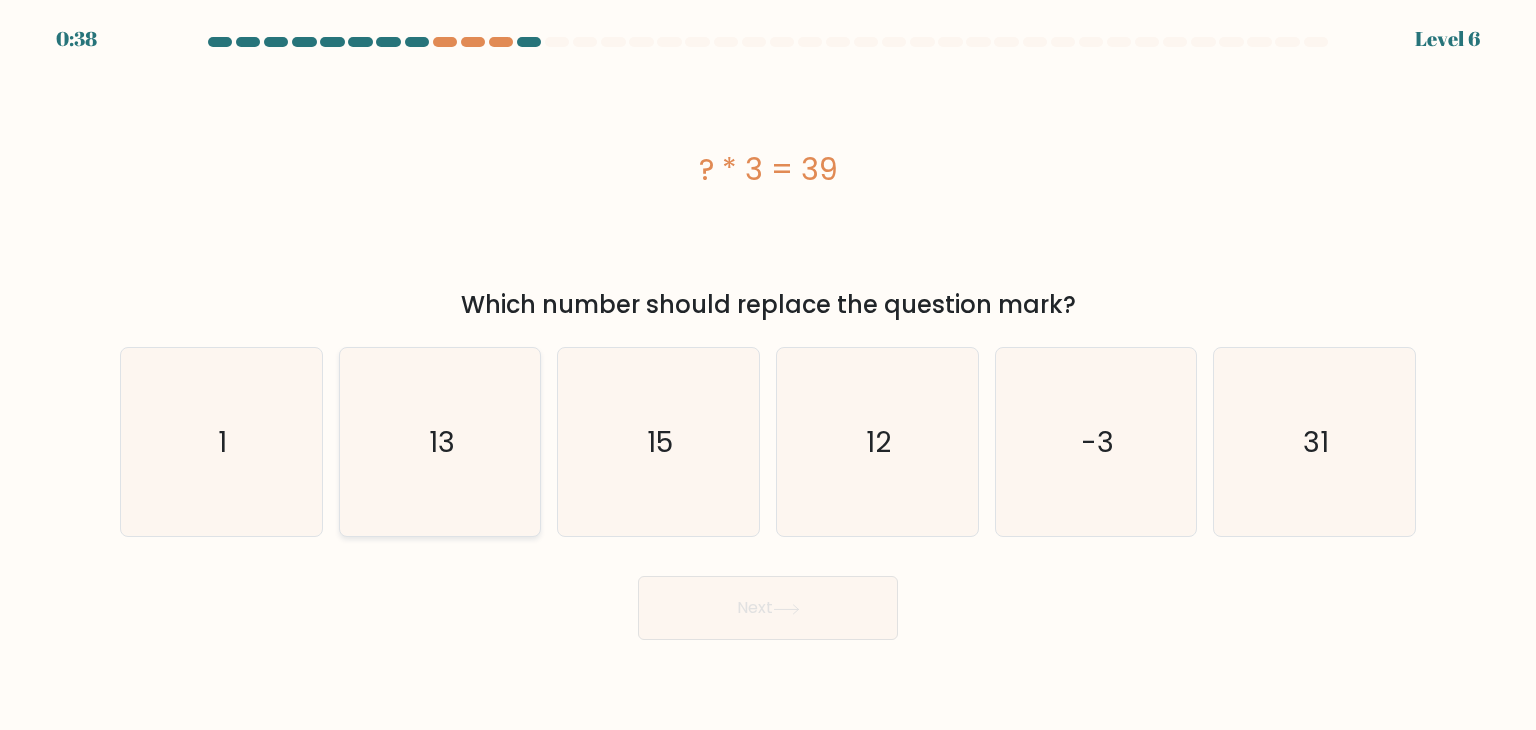 click on "13" at bounding box center (440, 442) 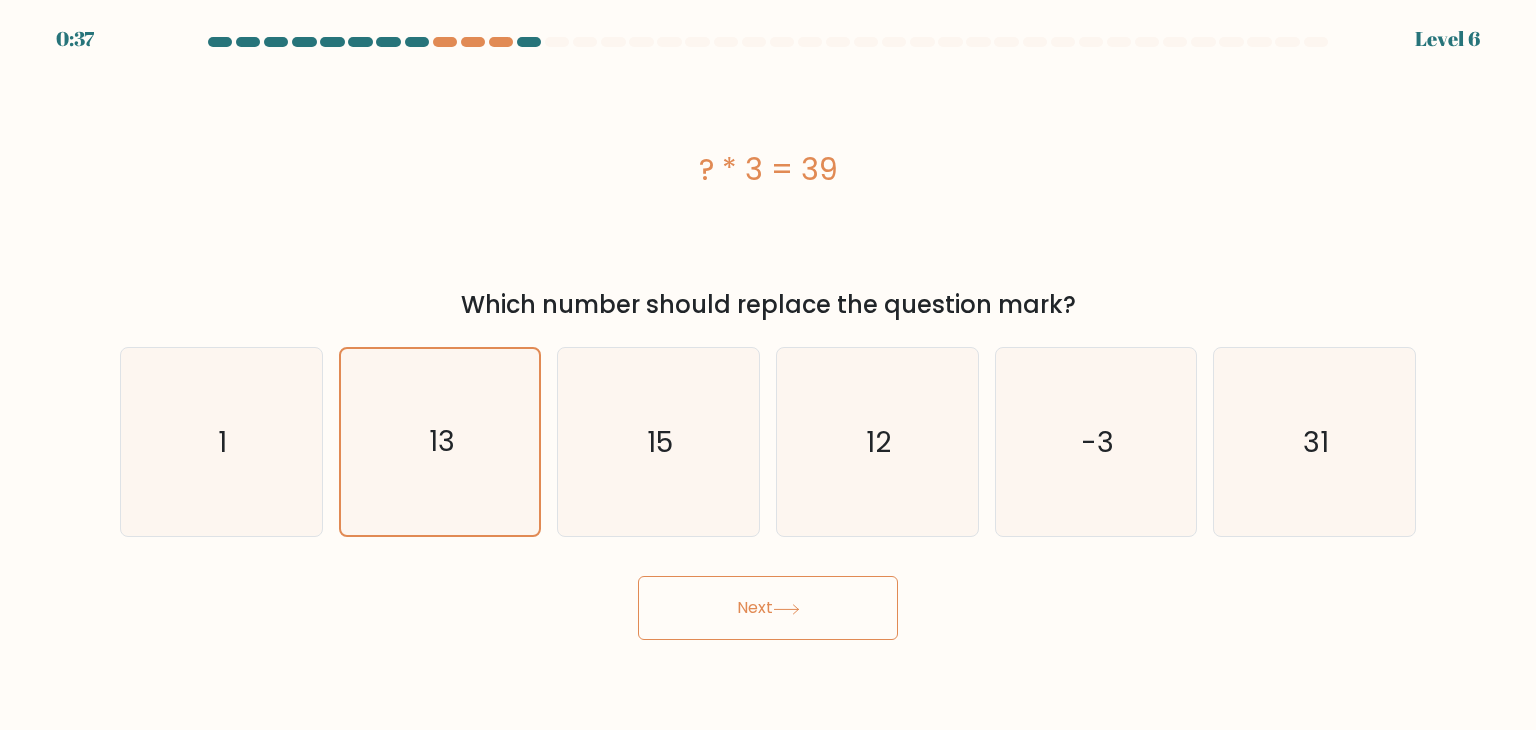 click on "0:37
Level 6
a." at bounding box center [768, 365] 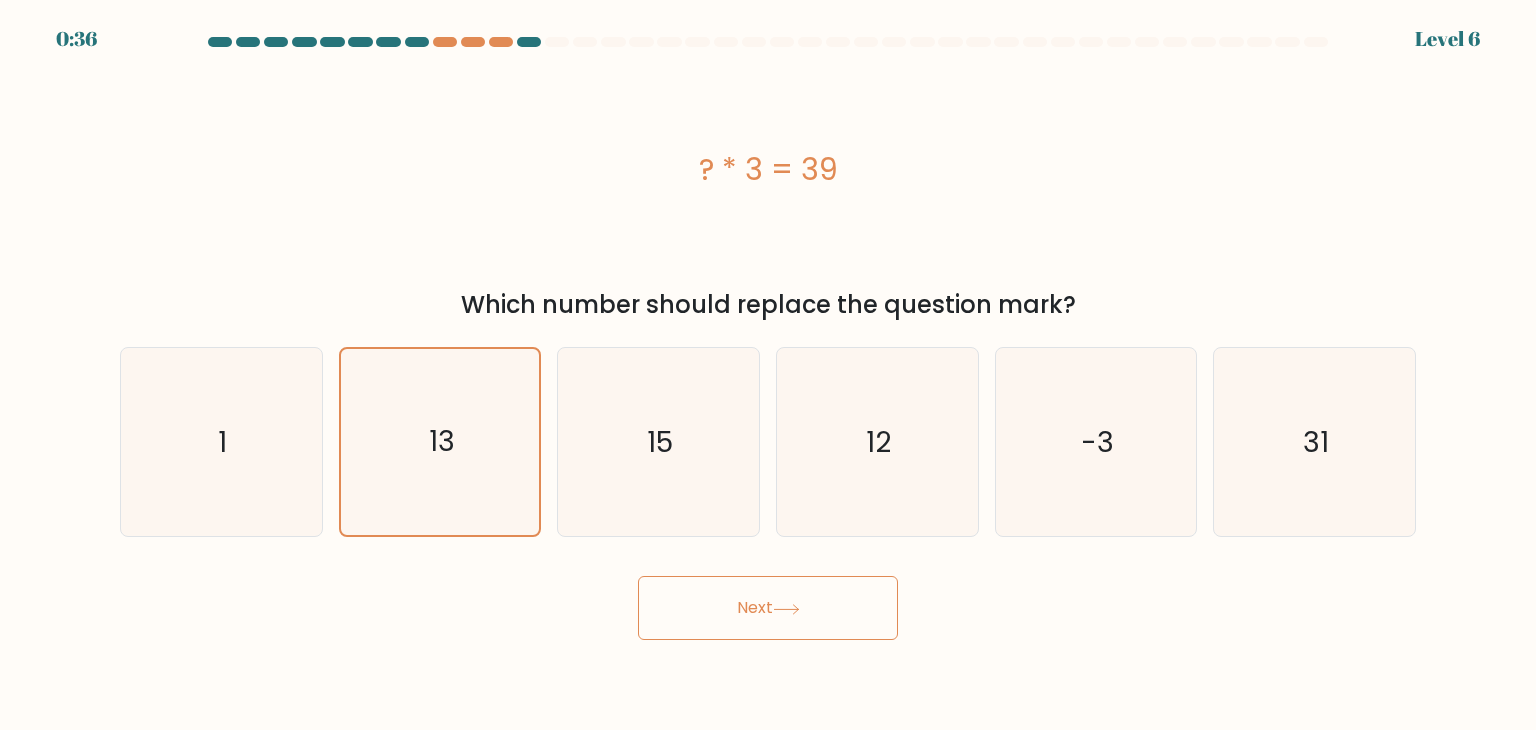 click on "Next" at bounding box center [768, 608] 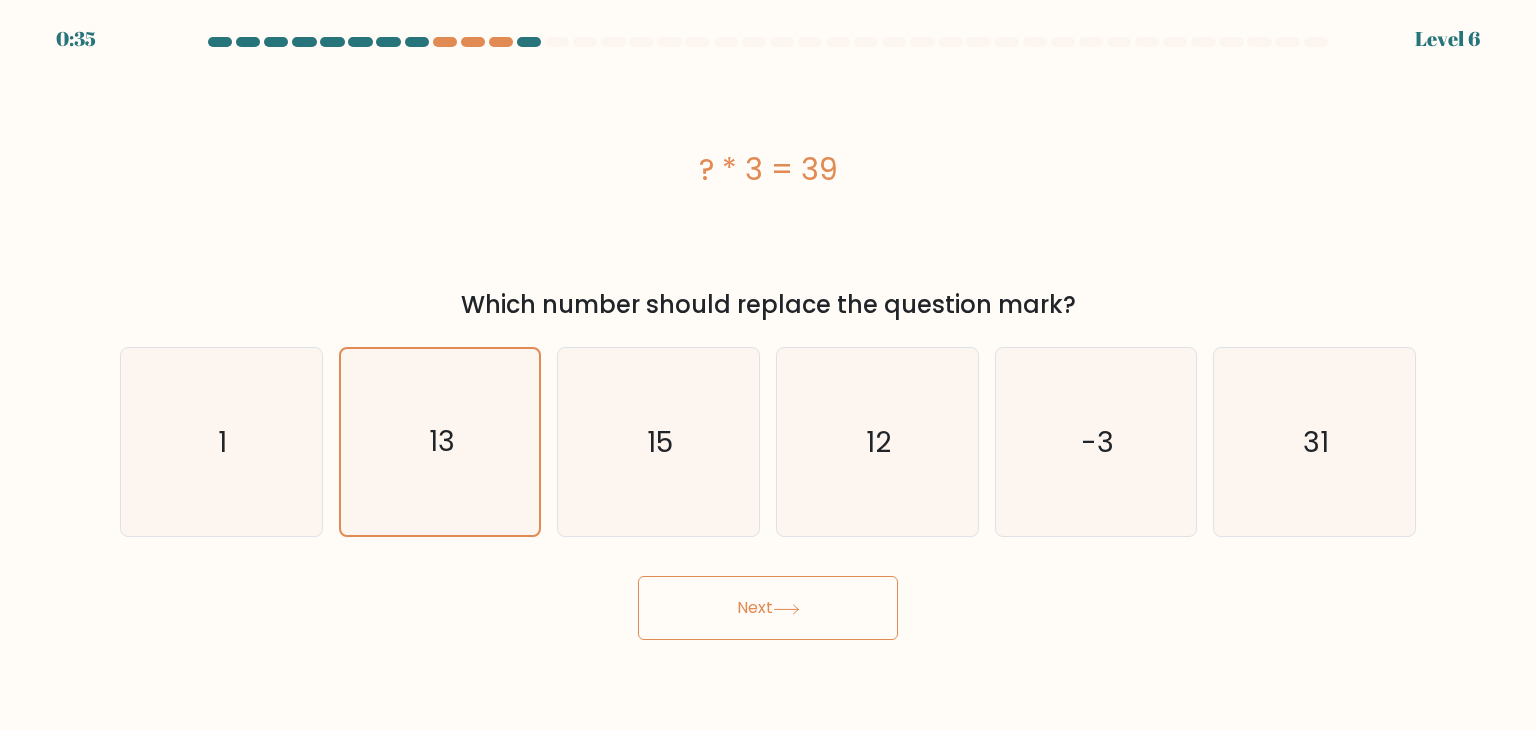 click on "Next" at bounding box center (768, 608) 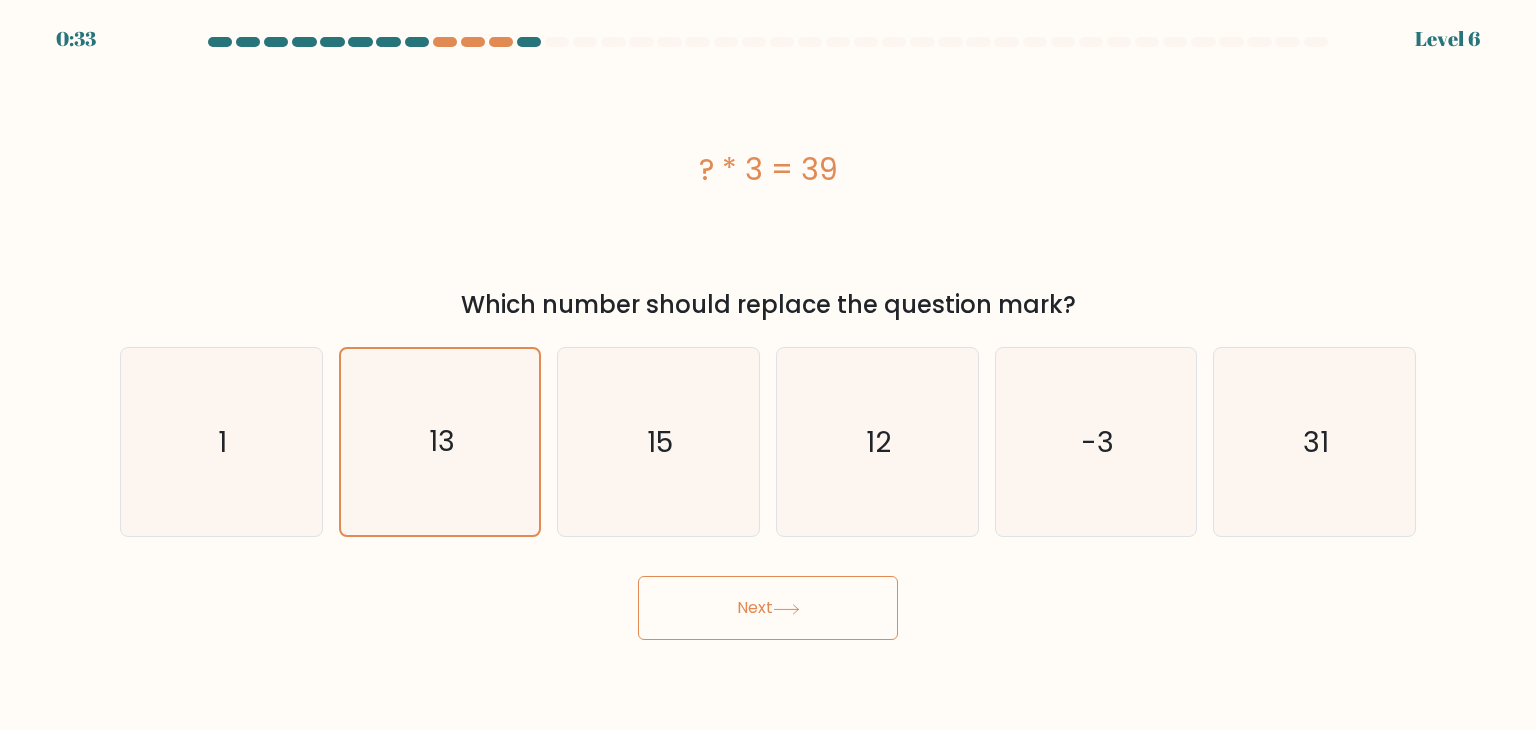 click on "Next" at bounding box center [768, 608] 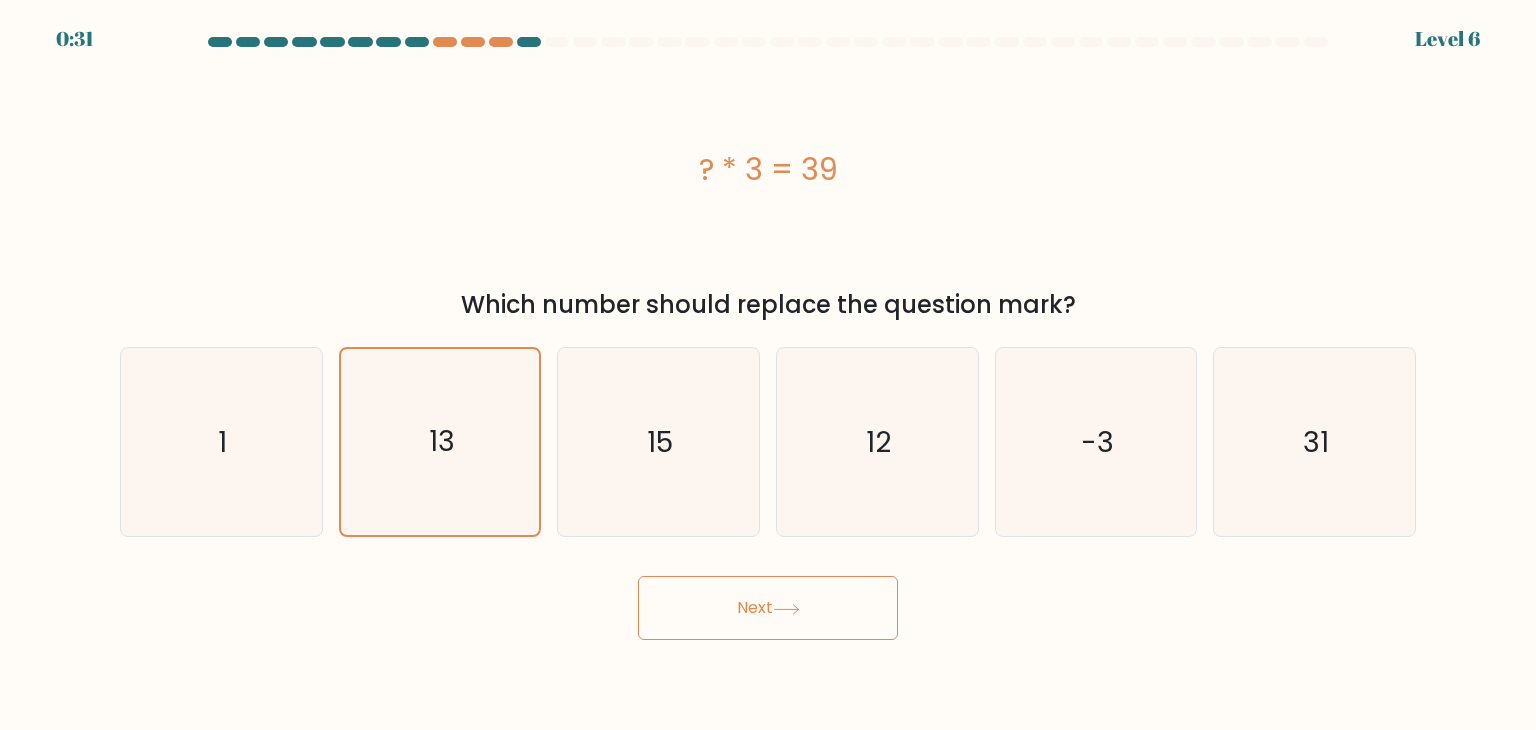 click on "Next" at bounding box center [768, 608] 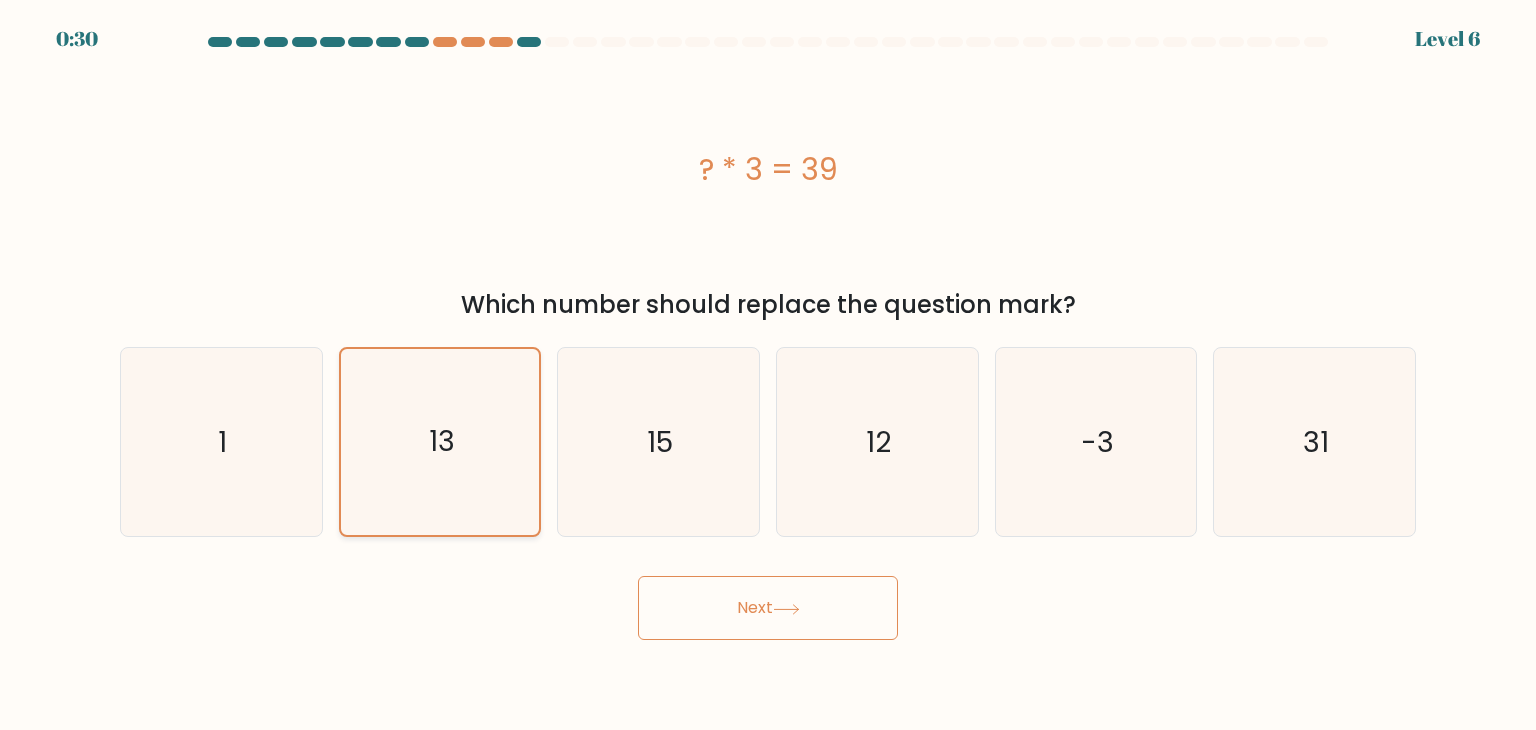 click on "13" at bounding box center [440, 442] 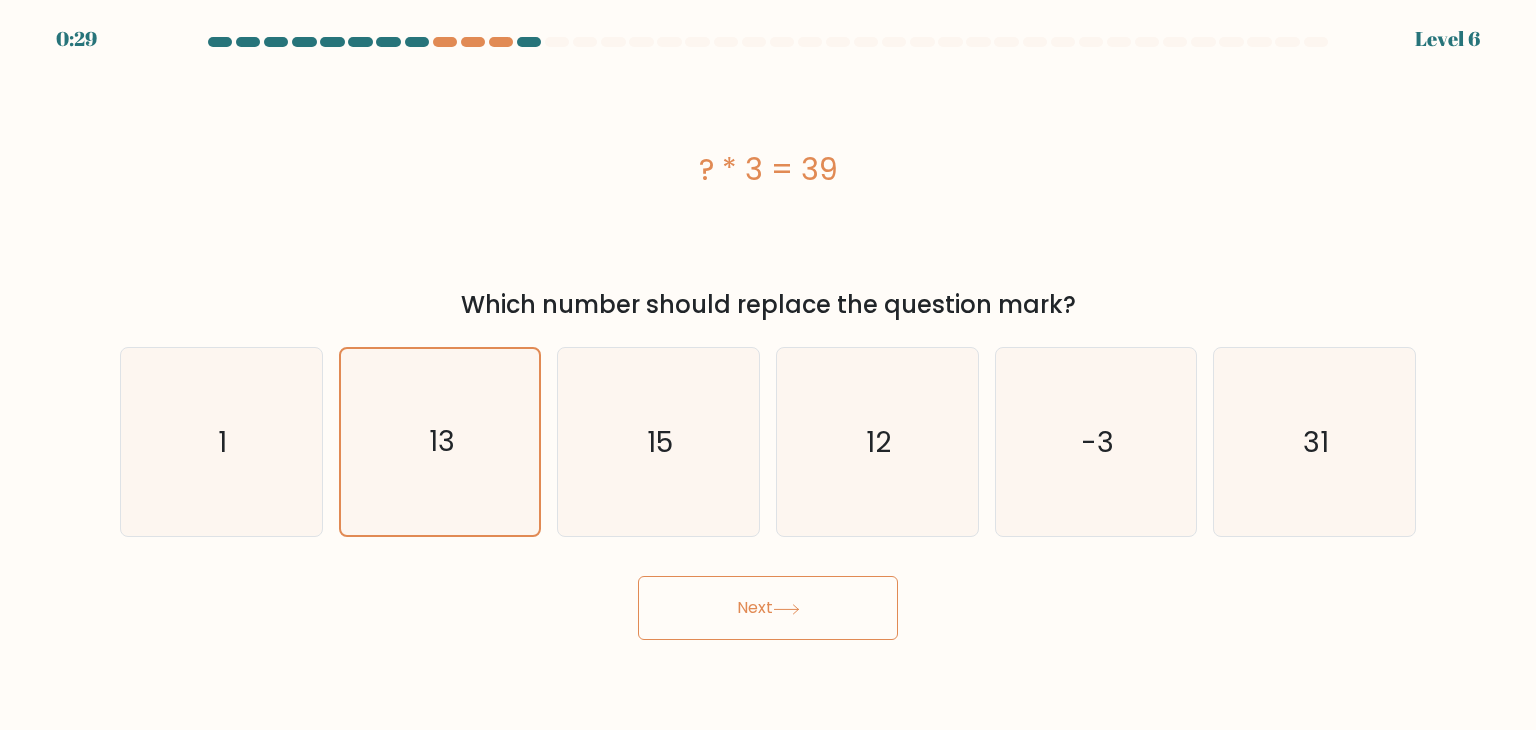 click on "Next" at bounding box center [768, 608] 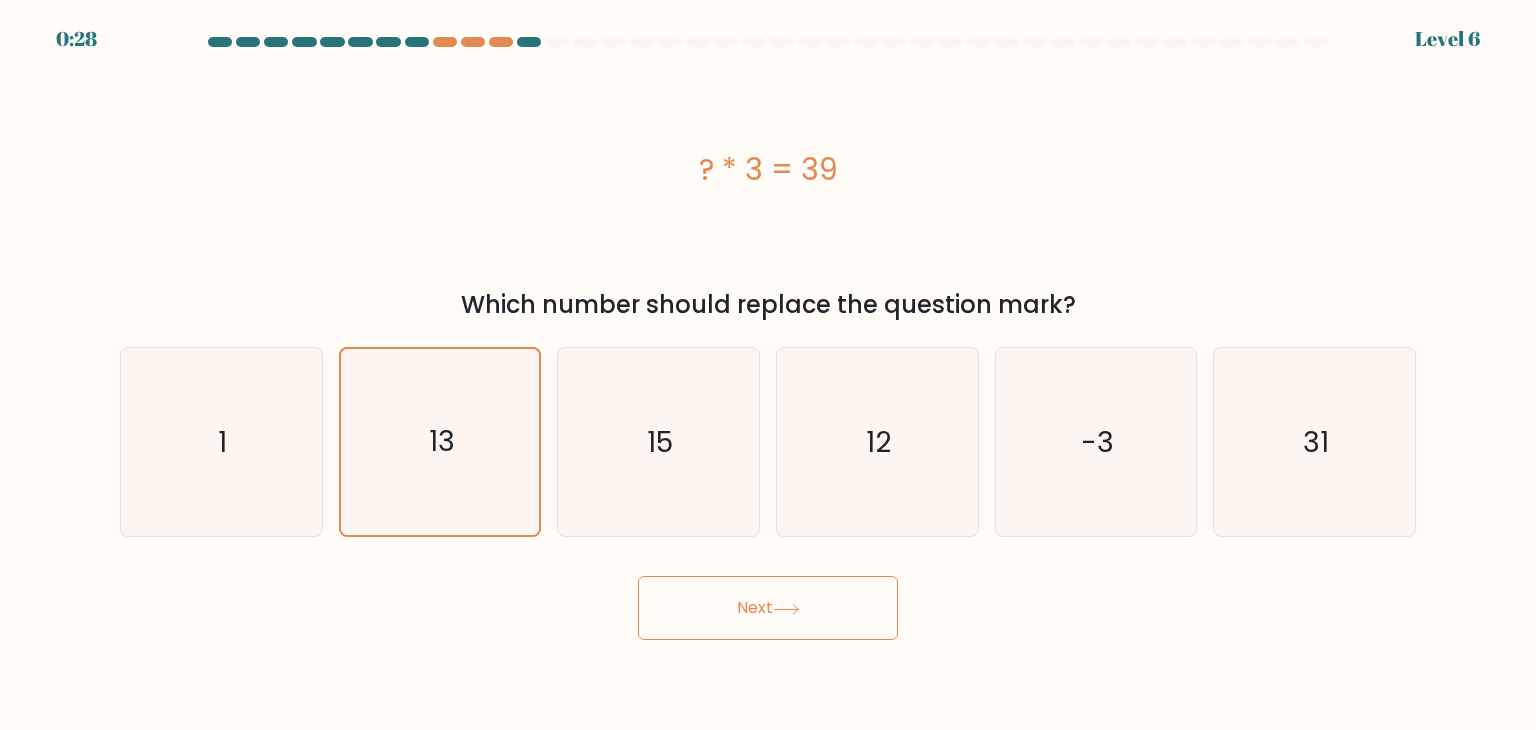 click on "Next" at bounding box center [768, 608] 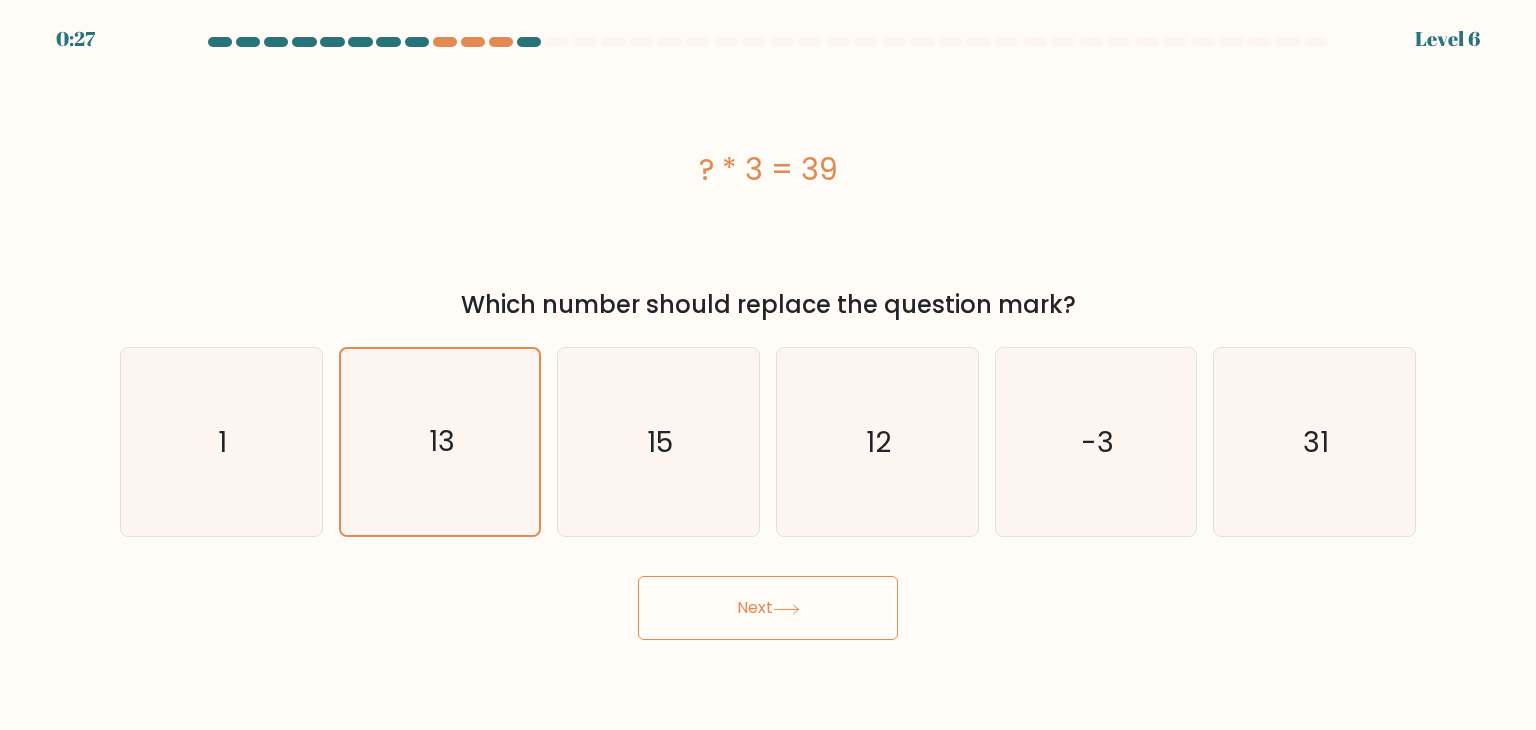 click on "Next" at bounding box center (768, 608) 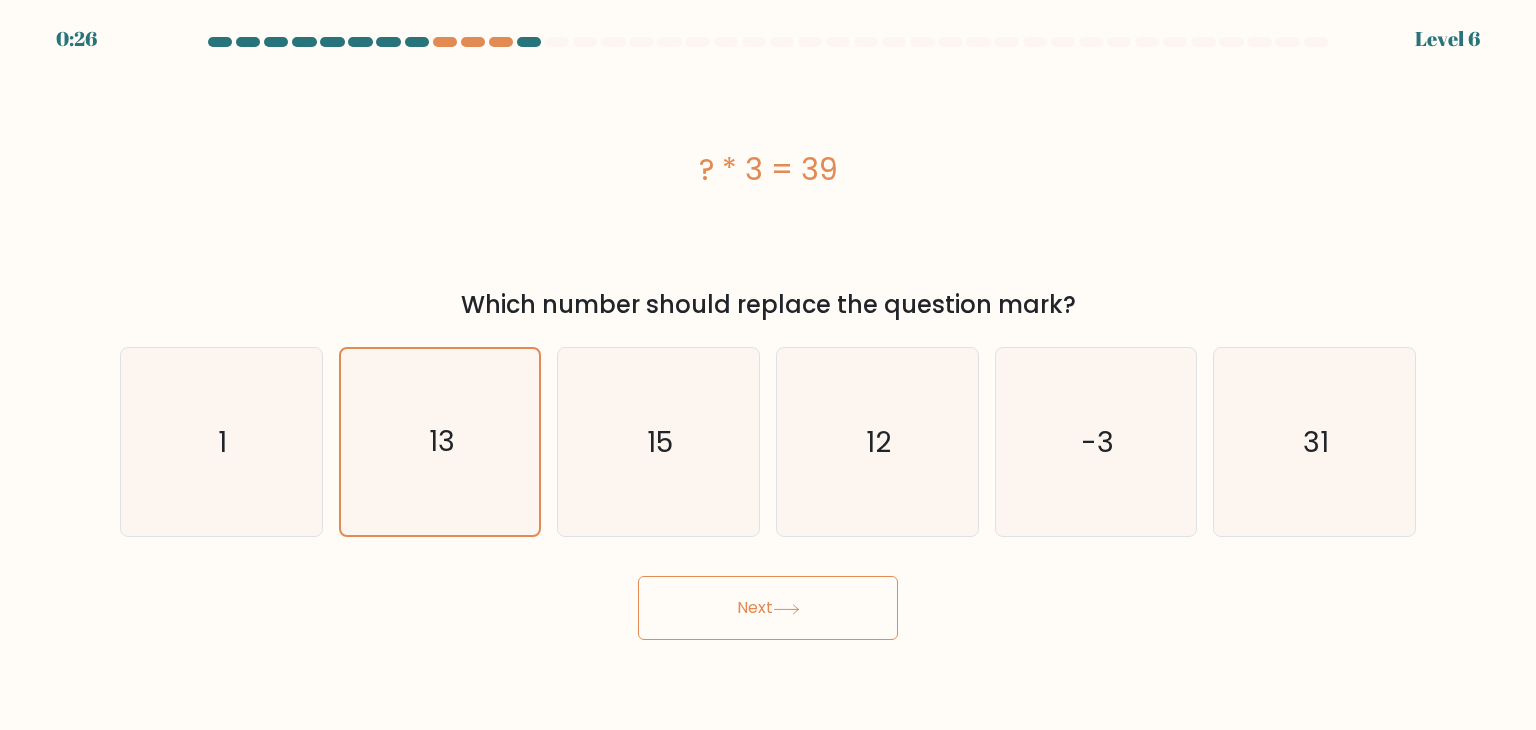 click on "Next" at bounding box center [768, 608] 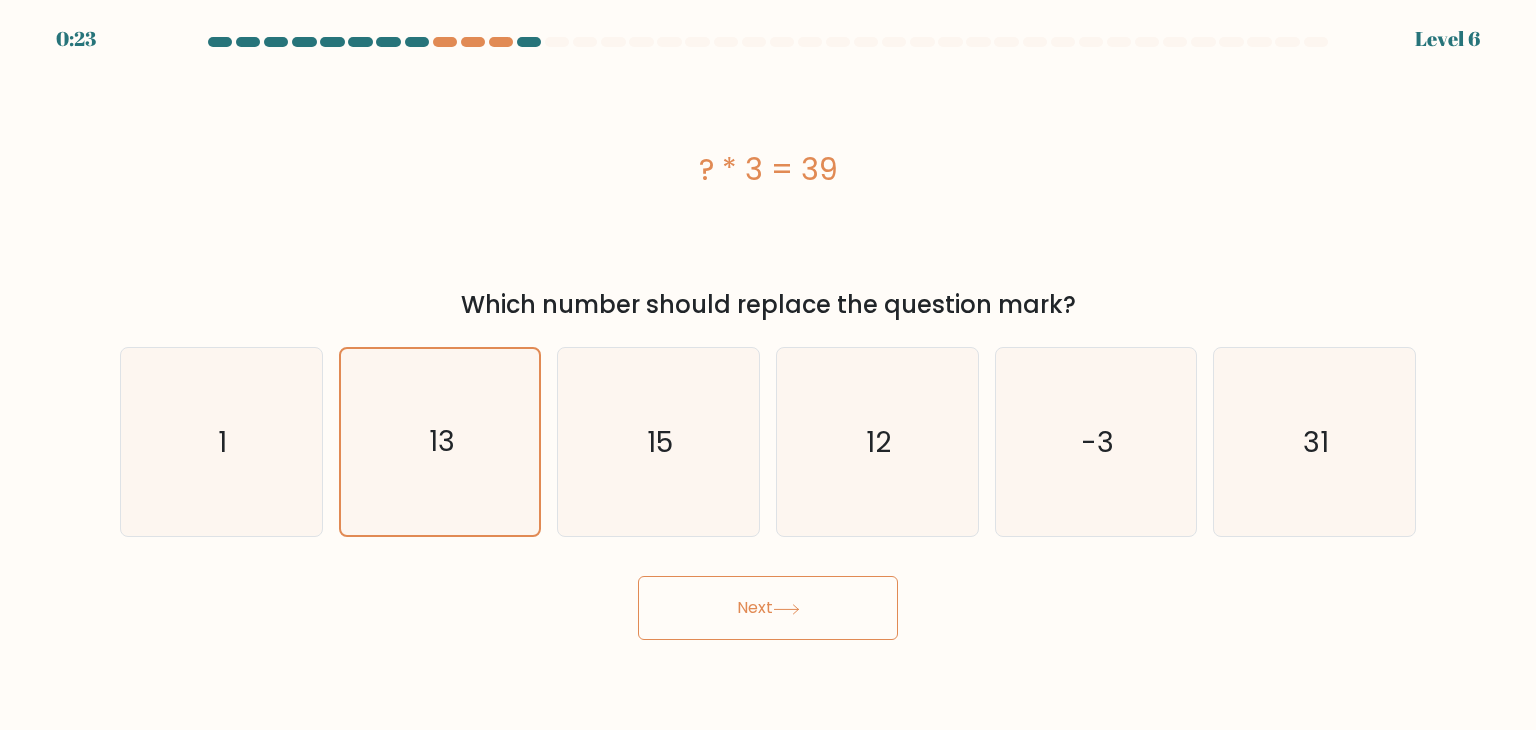 click on "Next" at bounding box center (768, 608) 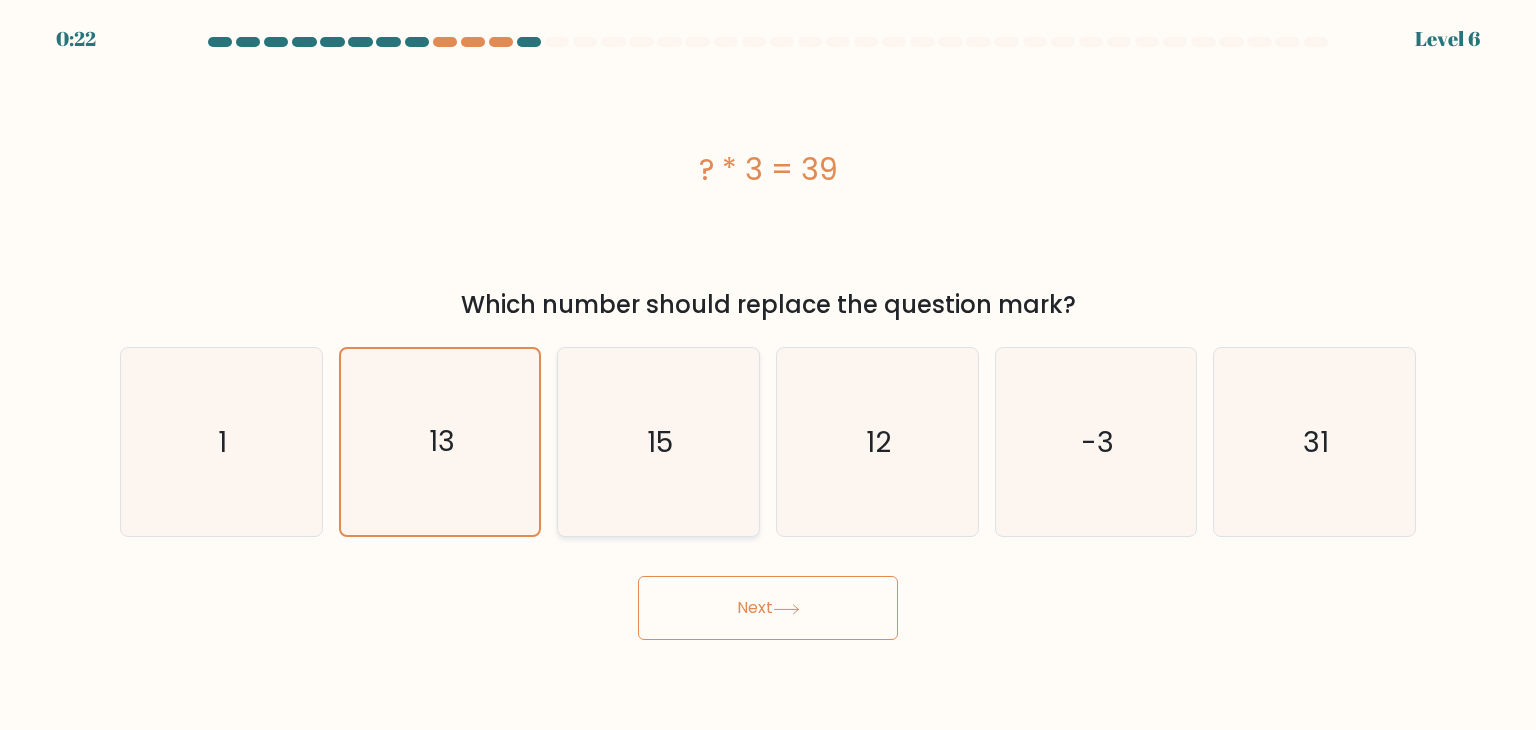 click on "15" at bounding box center (658, 442) 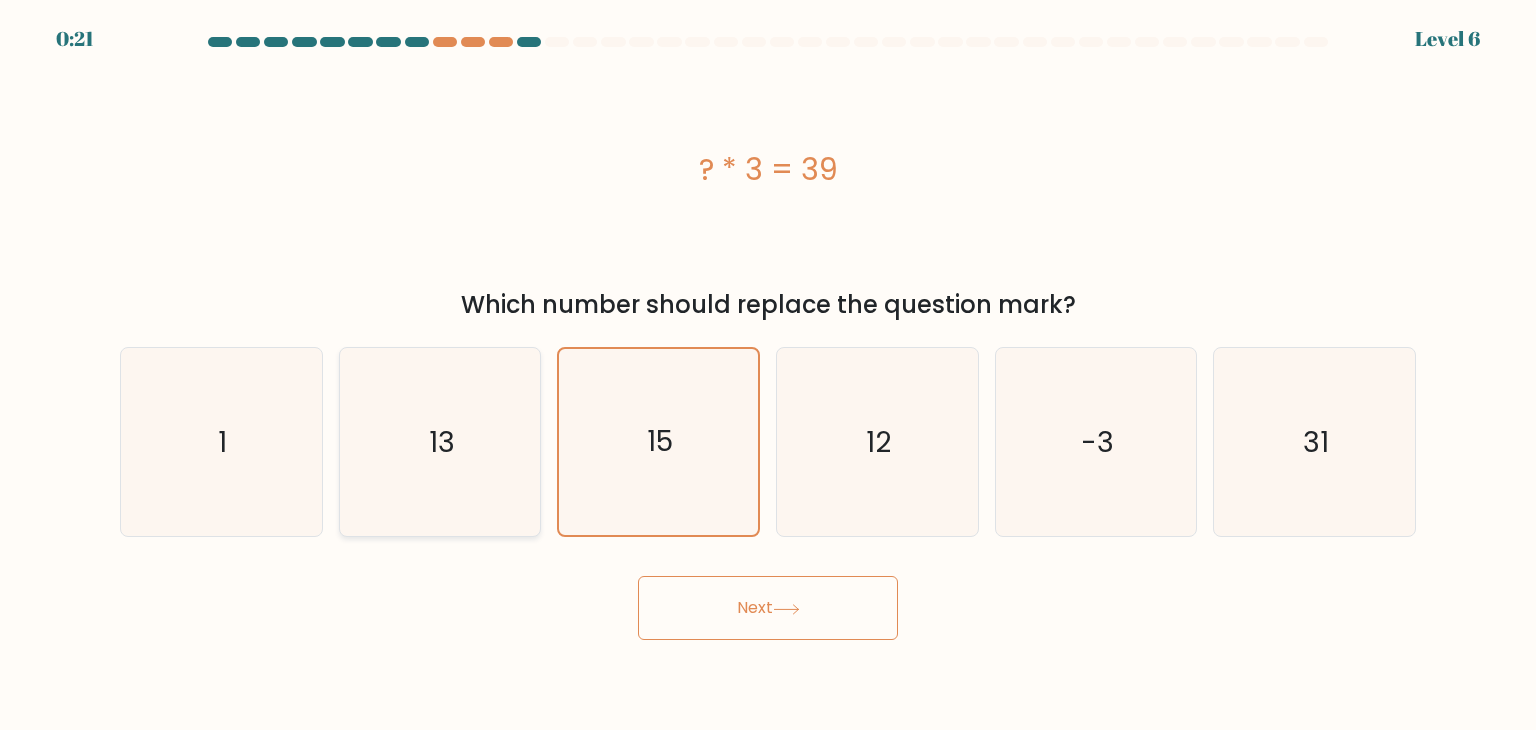click on "13" at bounding box center (440, 442) 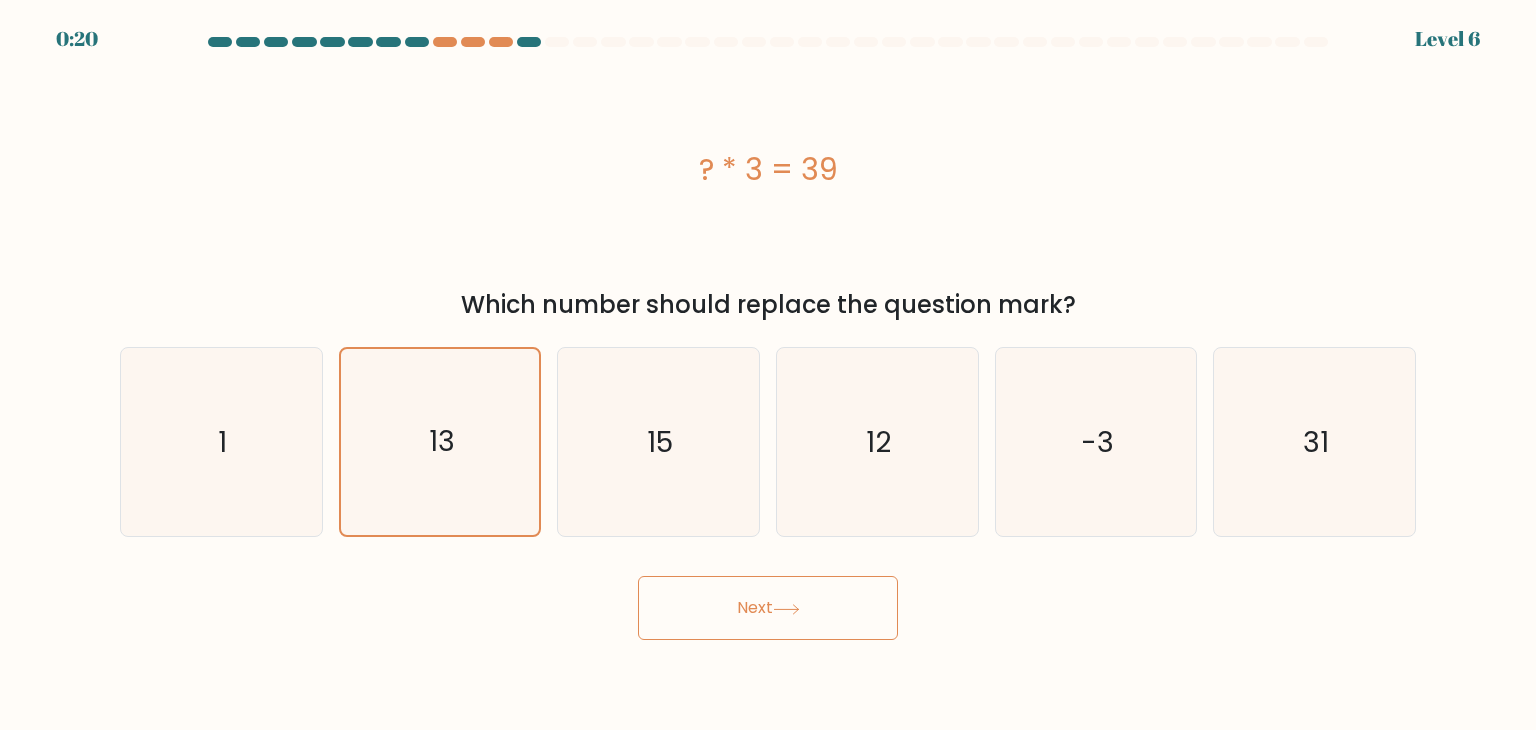 click on "Next" at bounding box center (768, 608) 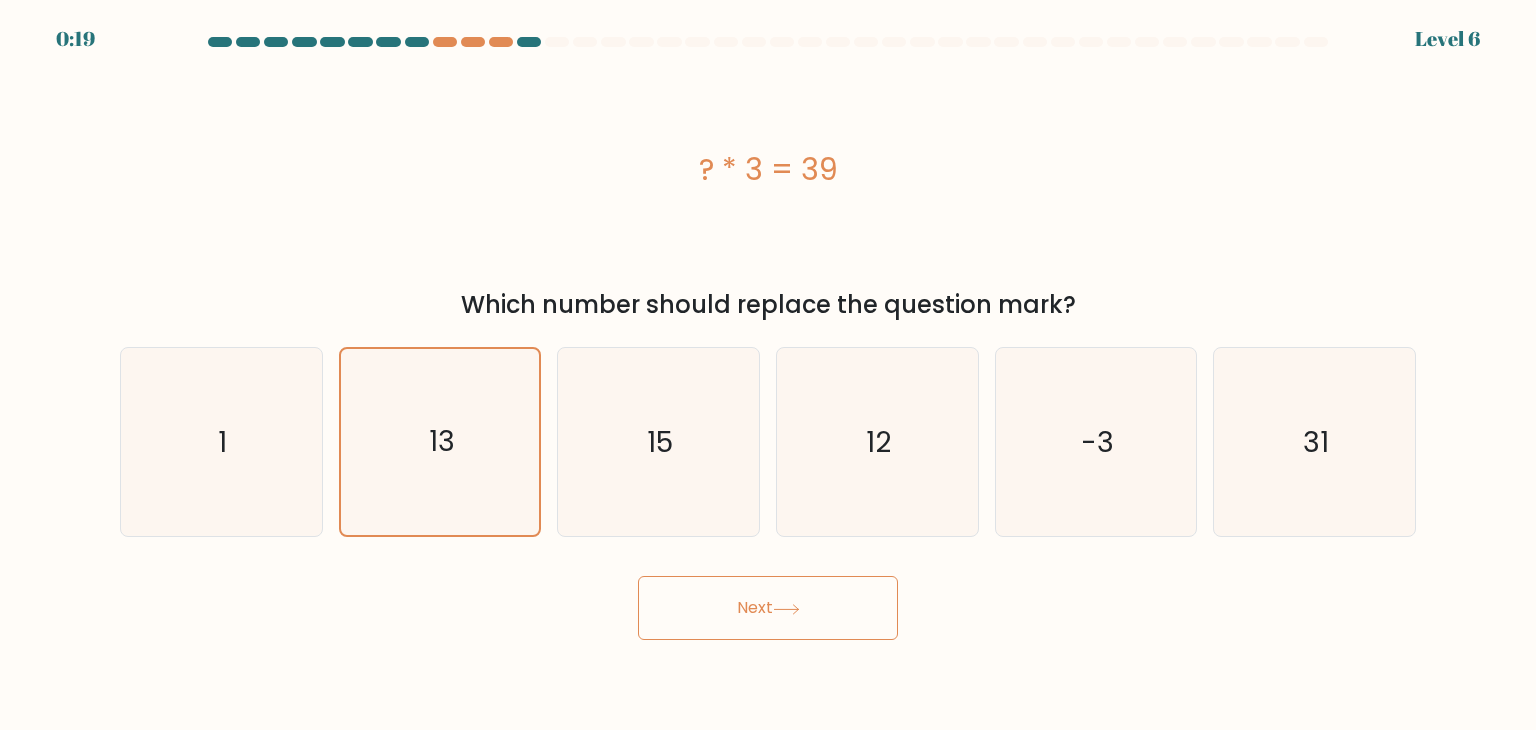 click on "Next" at bounding box center (768, 608) 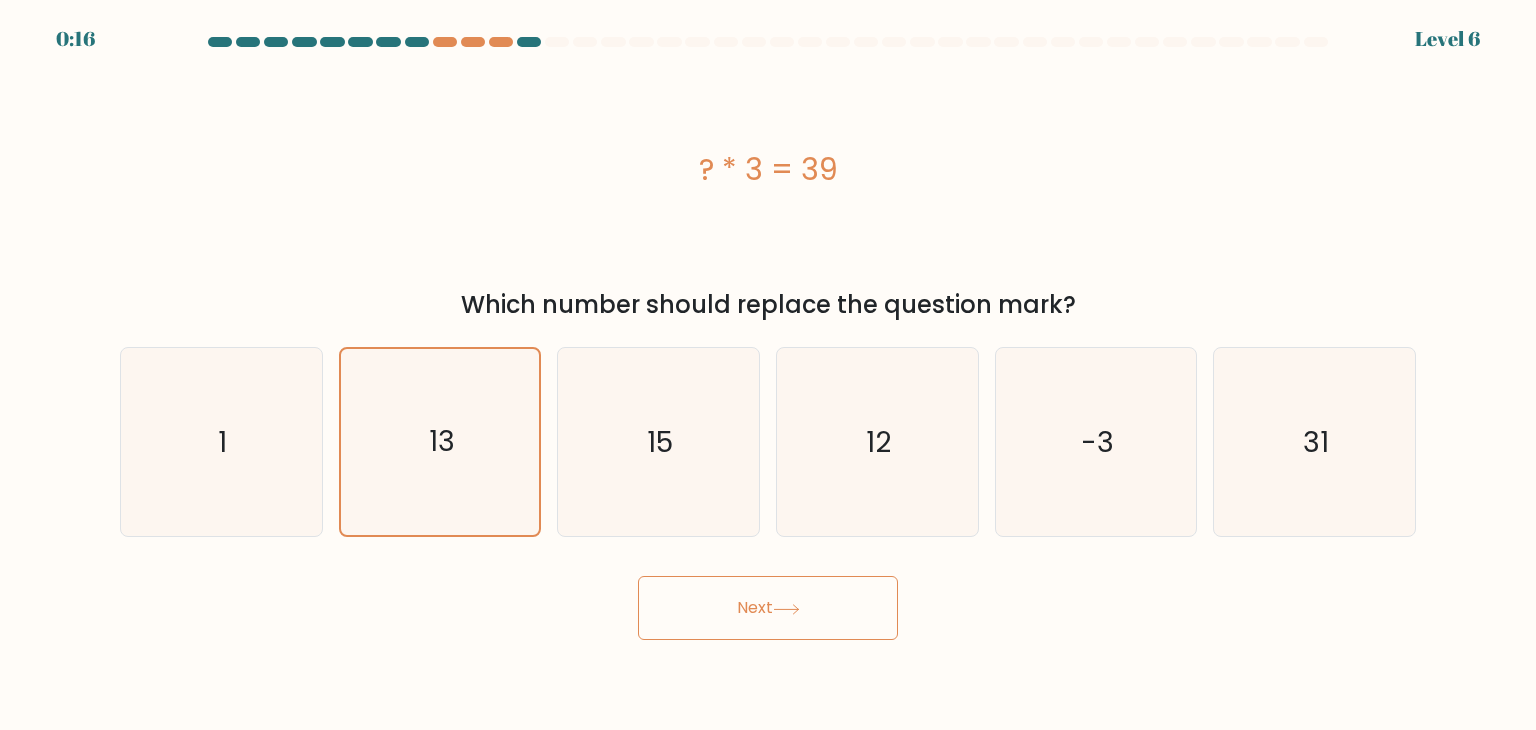 drag, startPoint x: 700, startPoint y: 585, endPoint x: 709, endPoint y: 623, distance: 39.051247 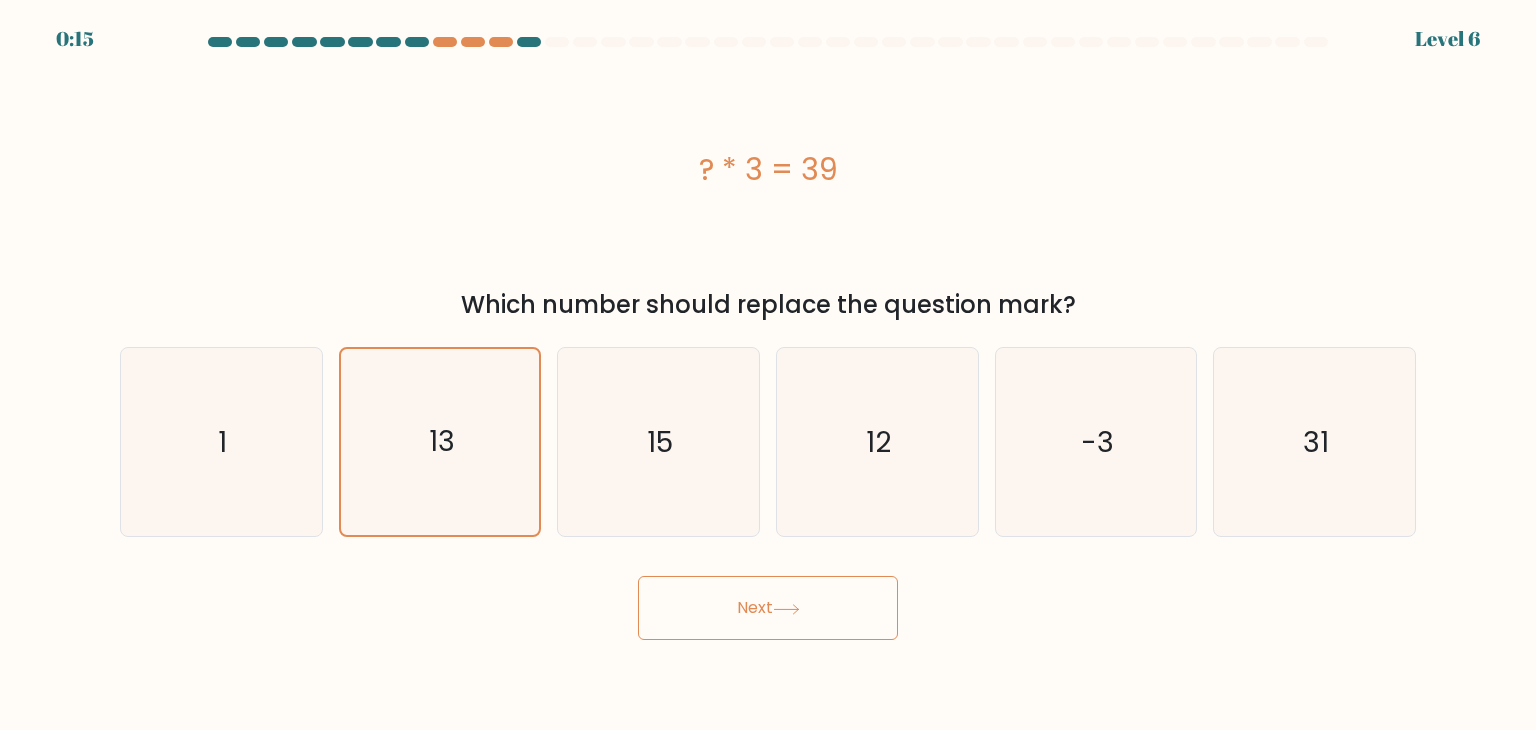 click on "Next" at bounding box center [768, 608] 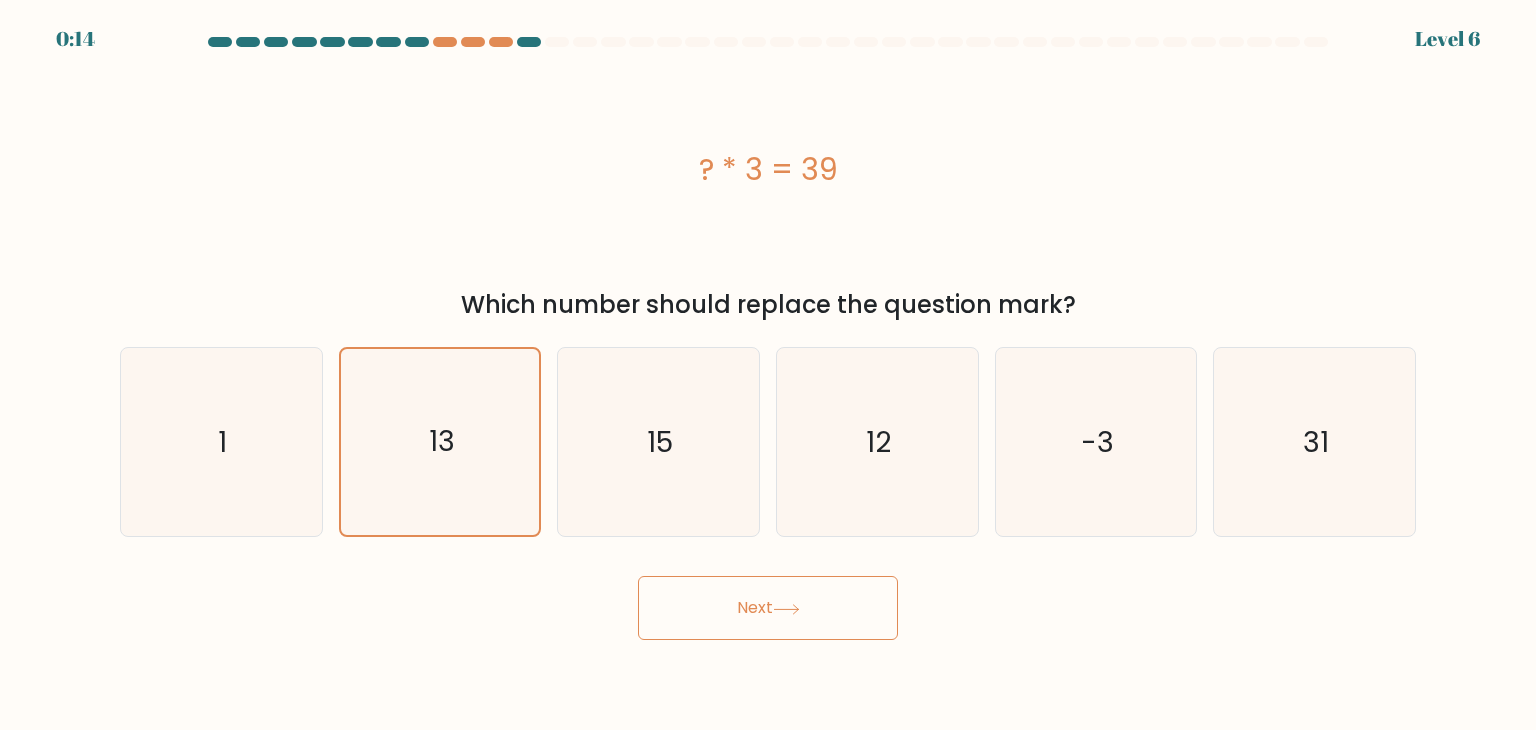 click on "Next" at bounding box center (768, 608) 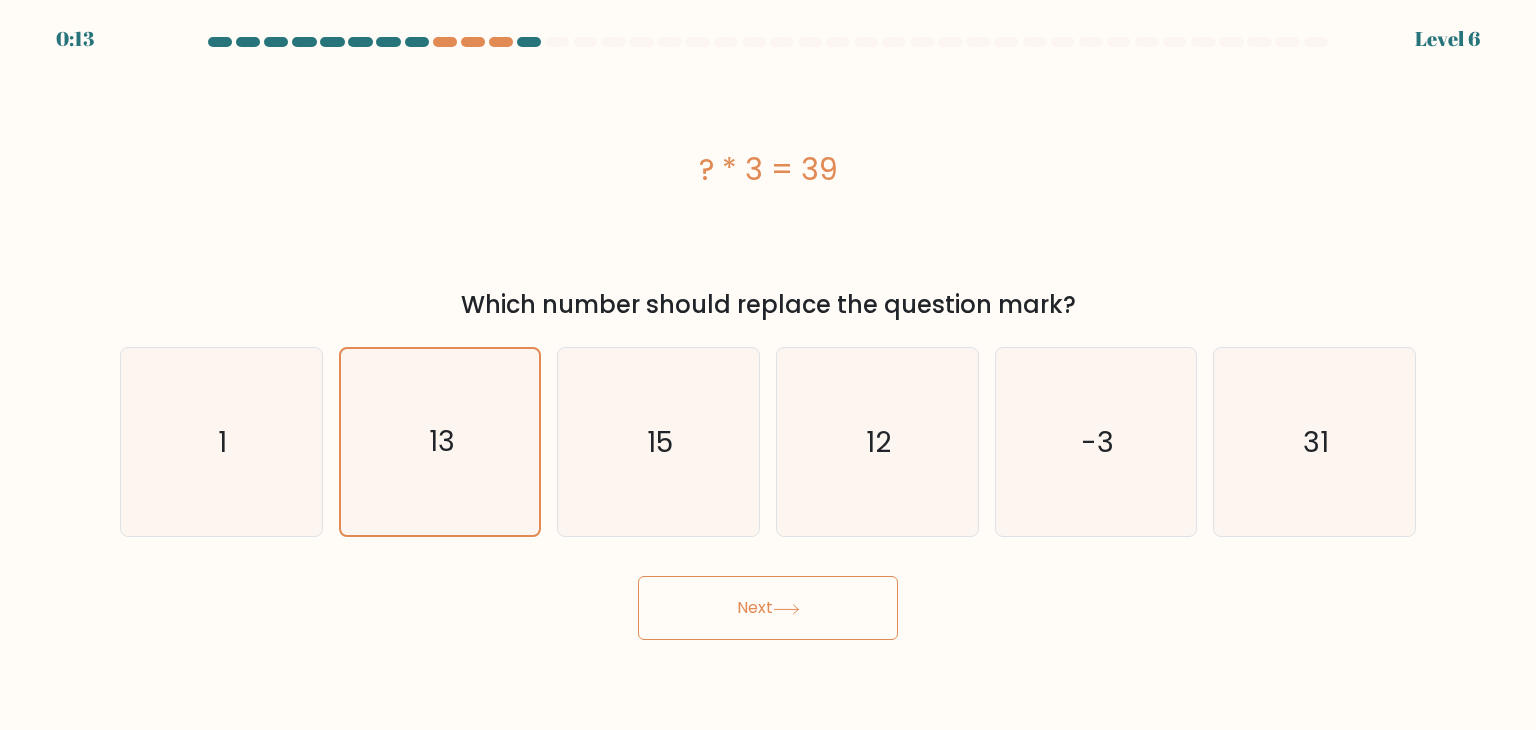 click on "Next" at bounding box center (768, 608) 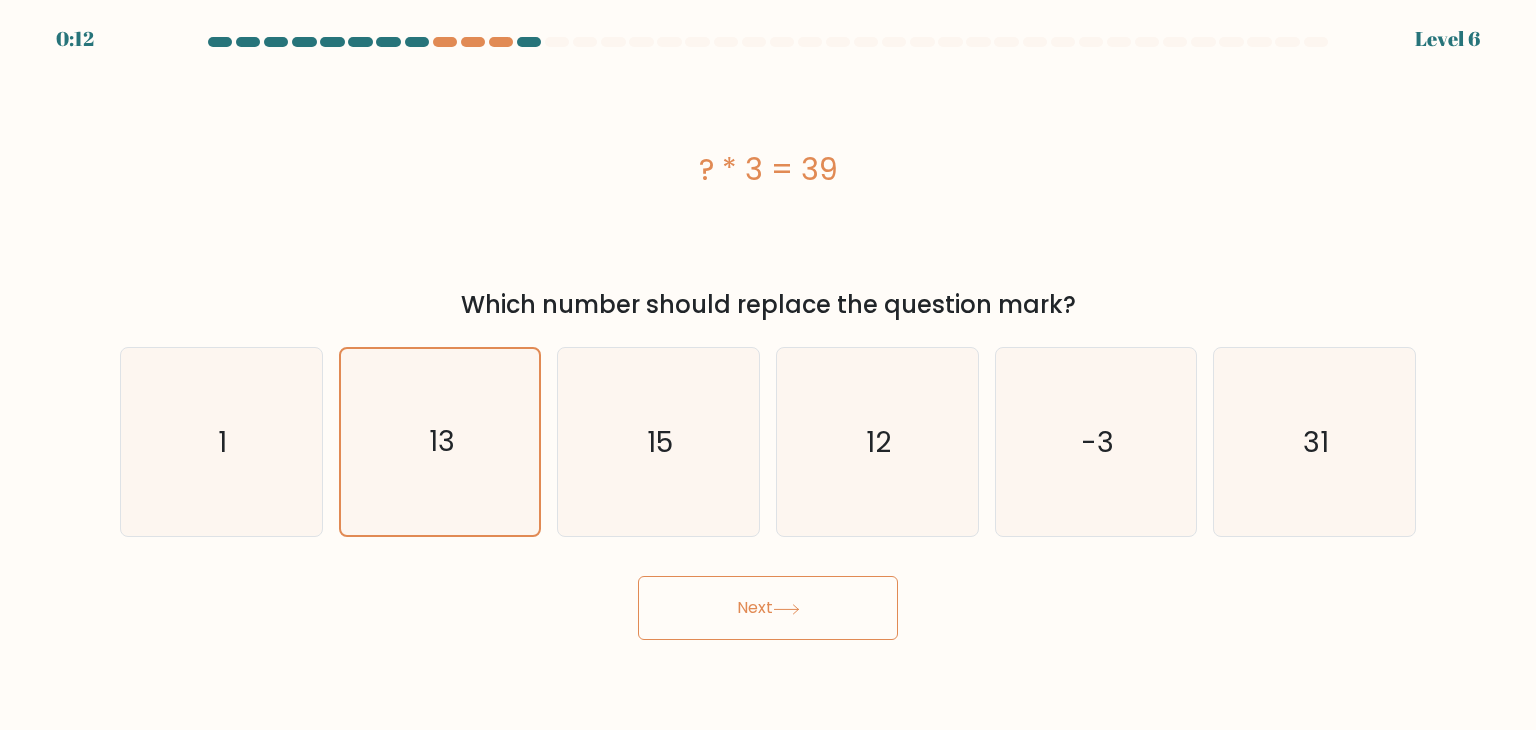click on "Next" at bounding box center (768, 608) 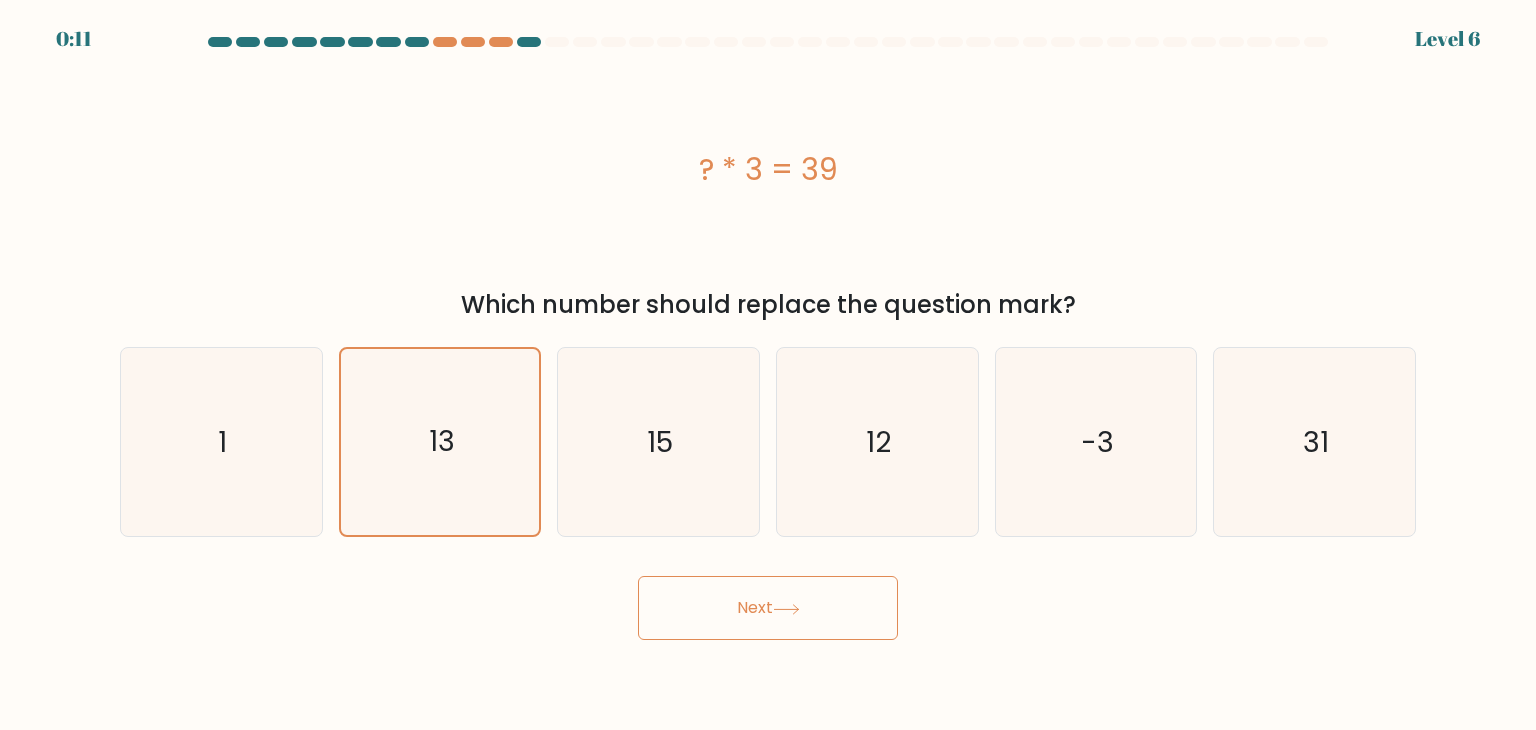 click on "Next" at bounding box center [768, 608] 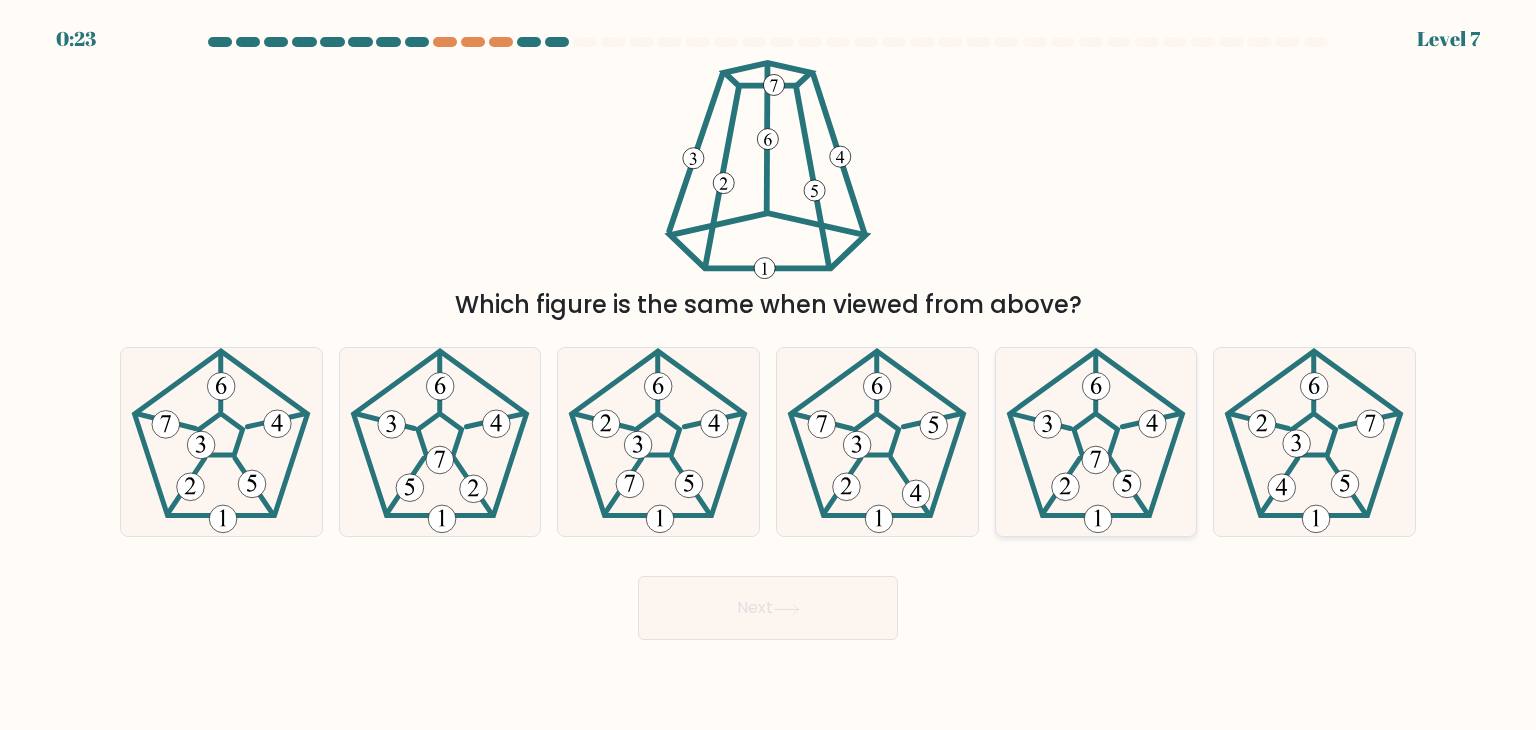 click at bounding box center [1096, 460] 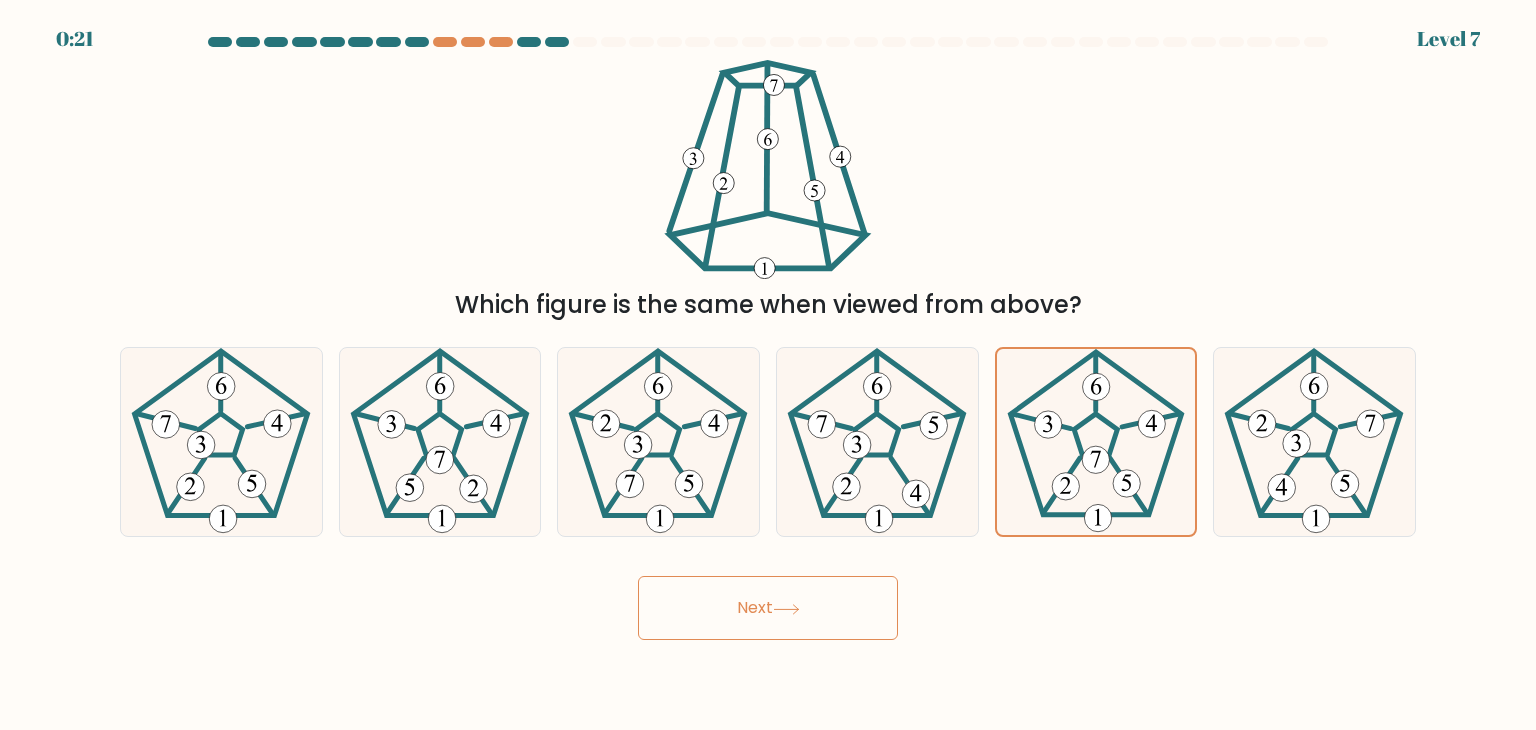 click on "Next" at bounding box center (768, 608) 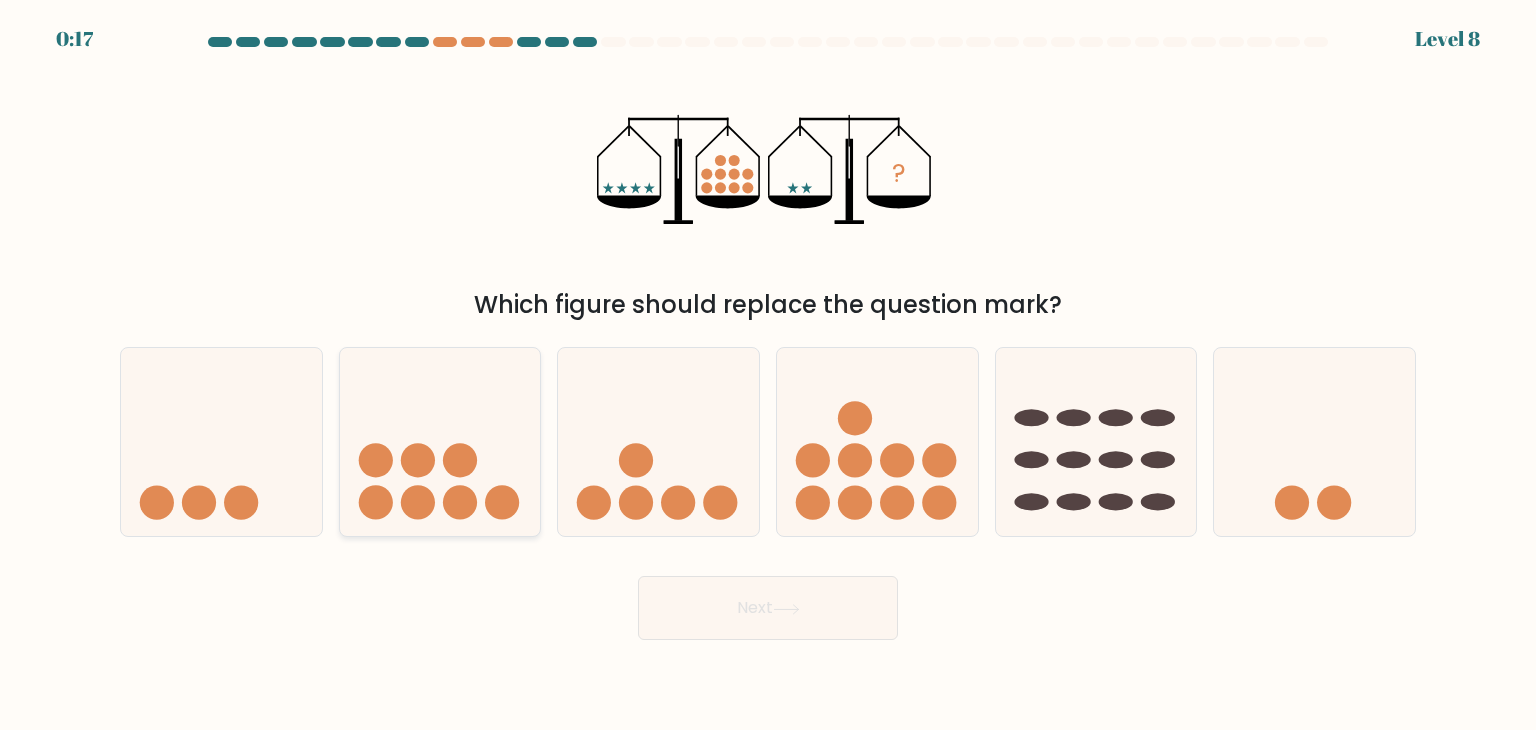 click at bounding box center [440, 442] 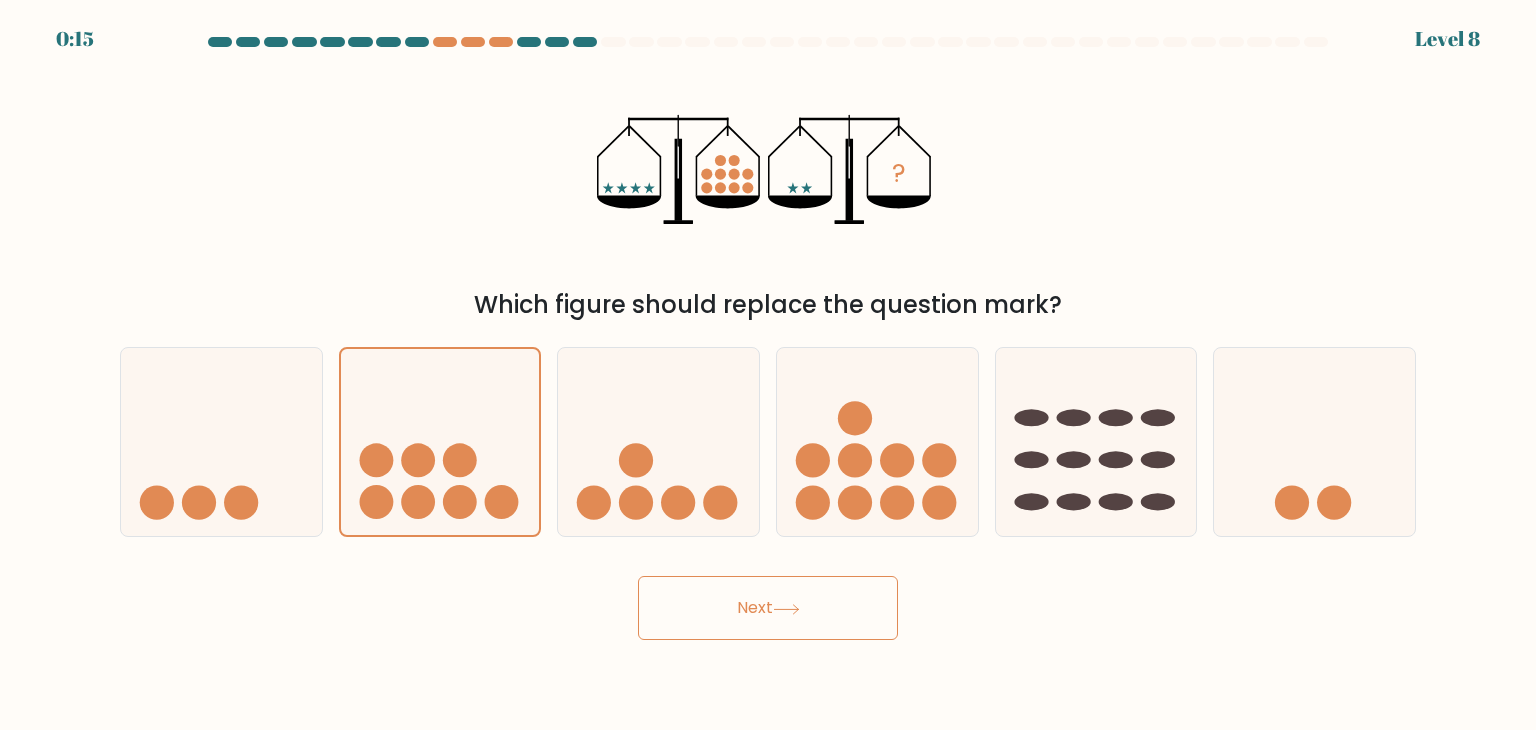 click on "Next" at bounding box center [768, 608] 